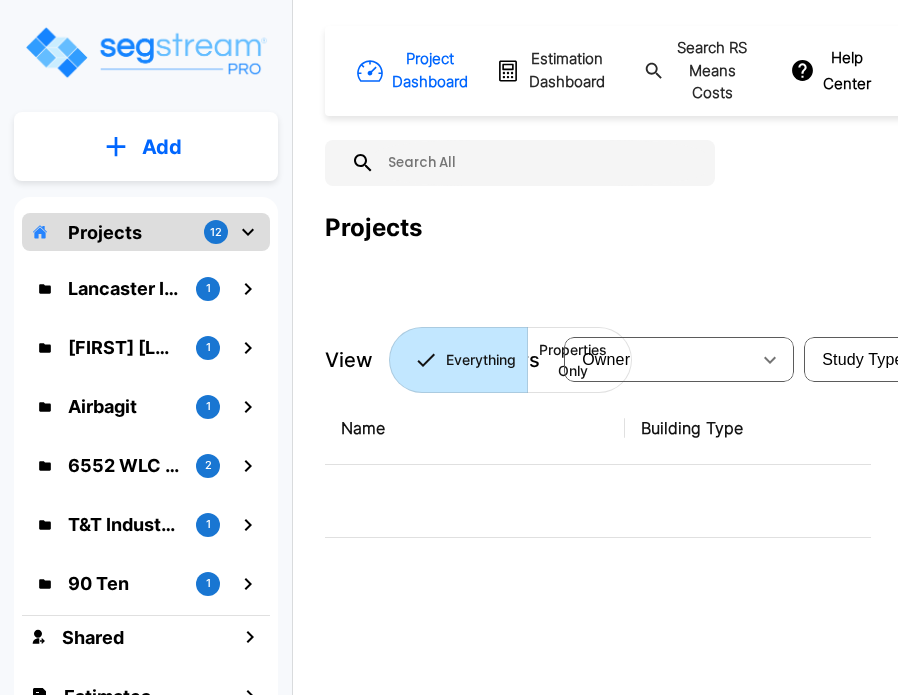 scroll, scrollTop: 0, scrollLeft: 0, axis: both 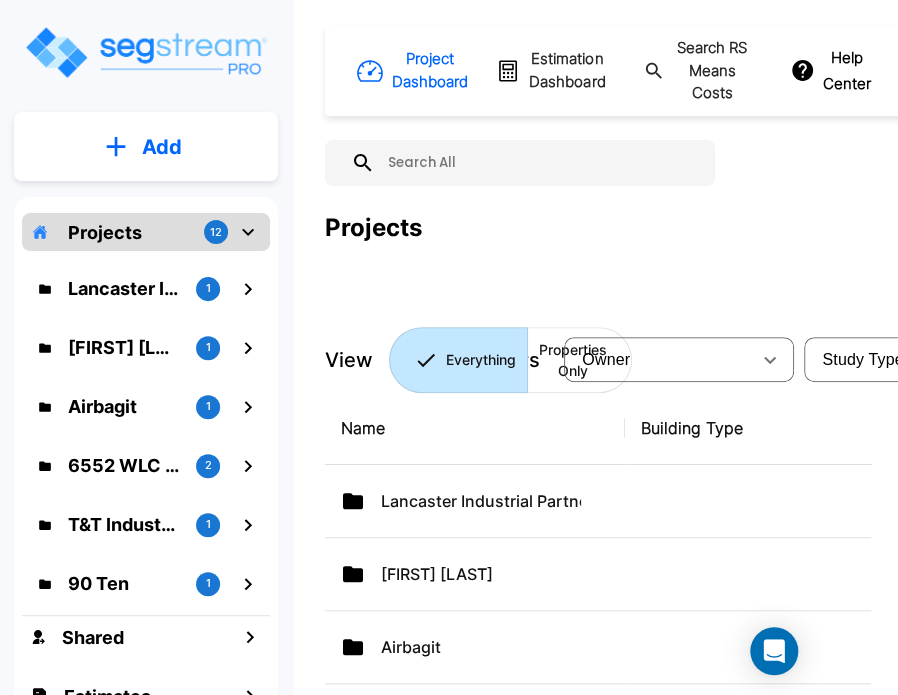 click on "Projects" at bounding box center [105, 232] 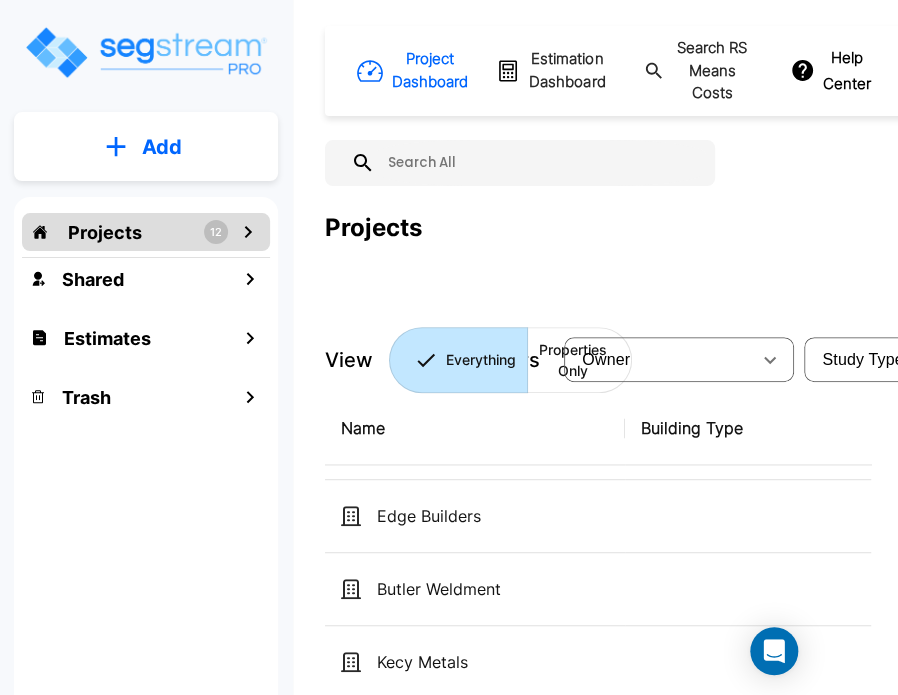 scroll, scrollTop: 900, scrollLeft: 0, axis: vertical 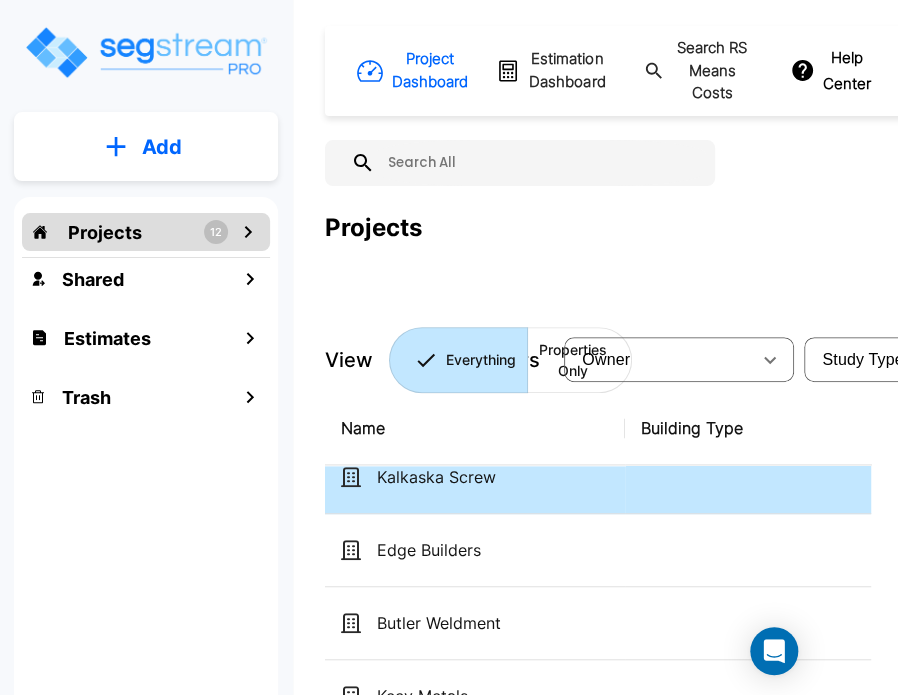 click on "Kalkaska Screw" at bounding box center [475, 477] 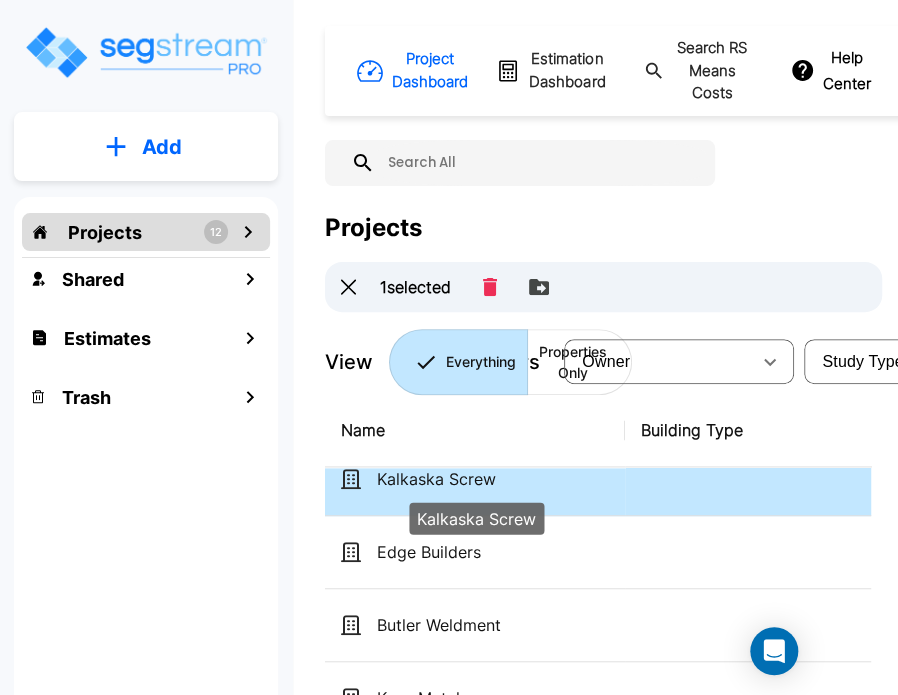 click on "Kalkaska Screw" at bounding box center (477, 479) 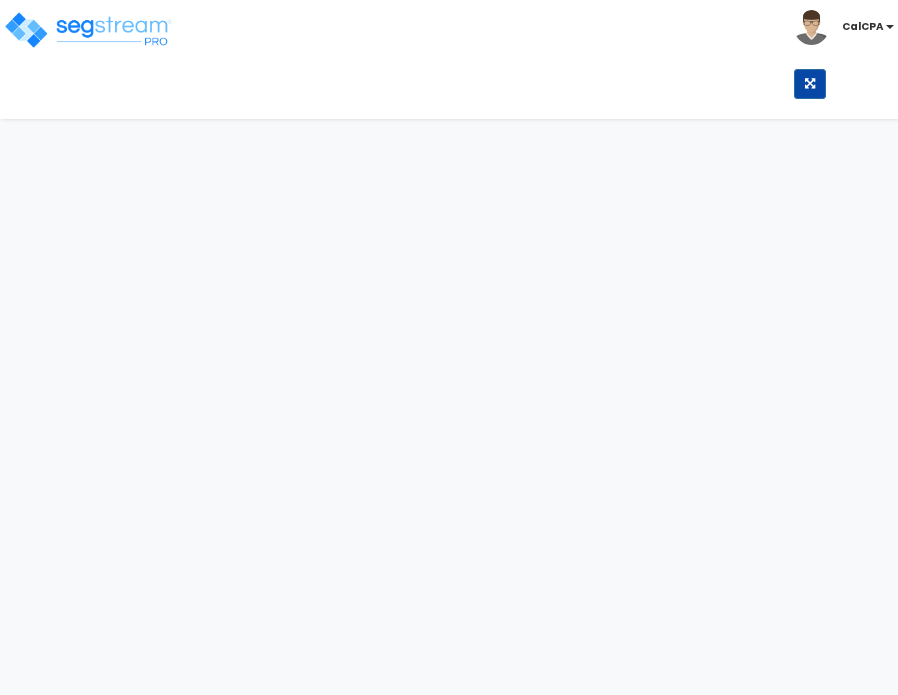 scroll, scrollTop: 0, scrollLeft: 0, axis: both 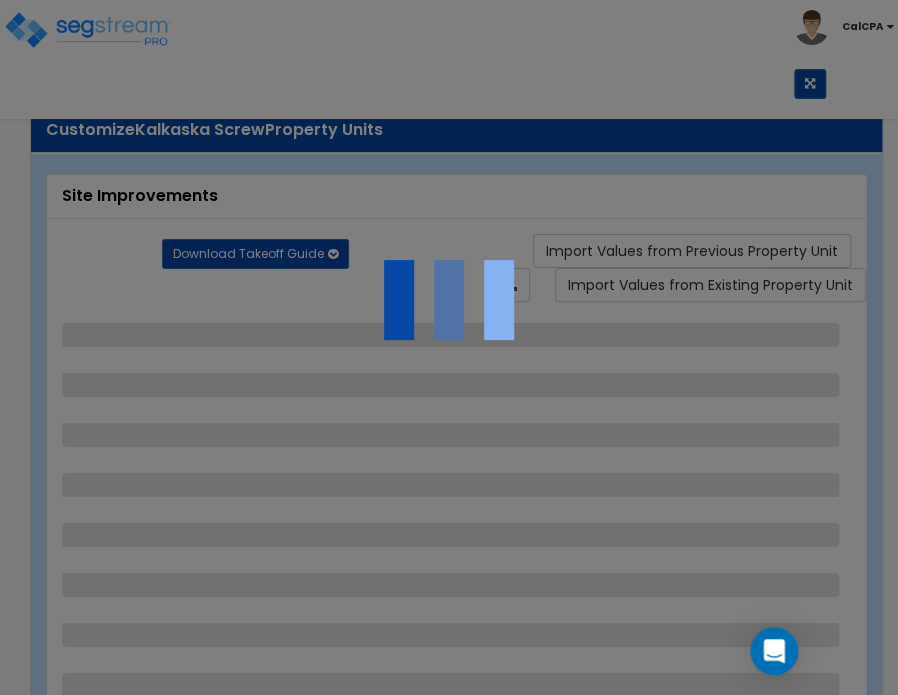 select on "2" 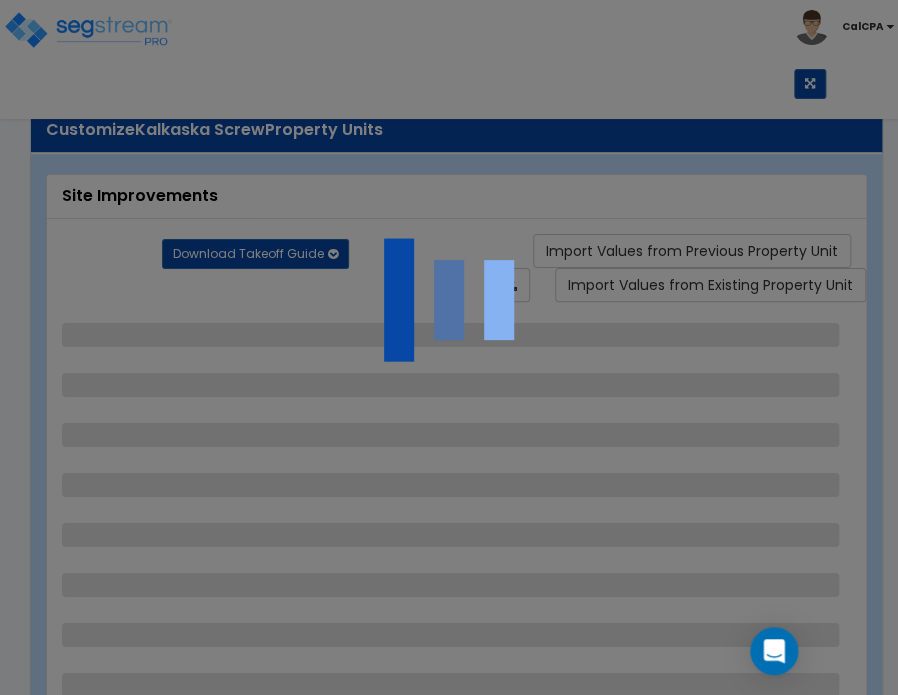 select on "1" 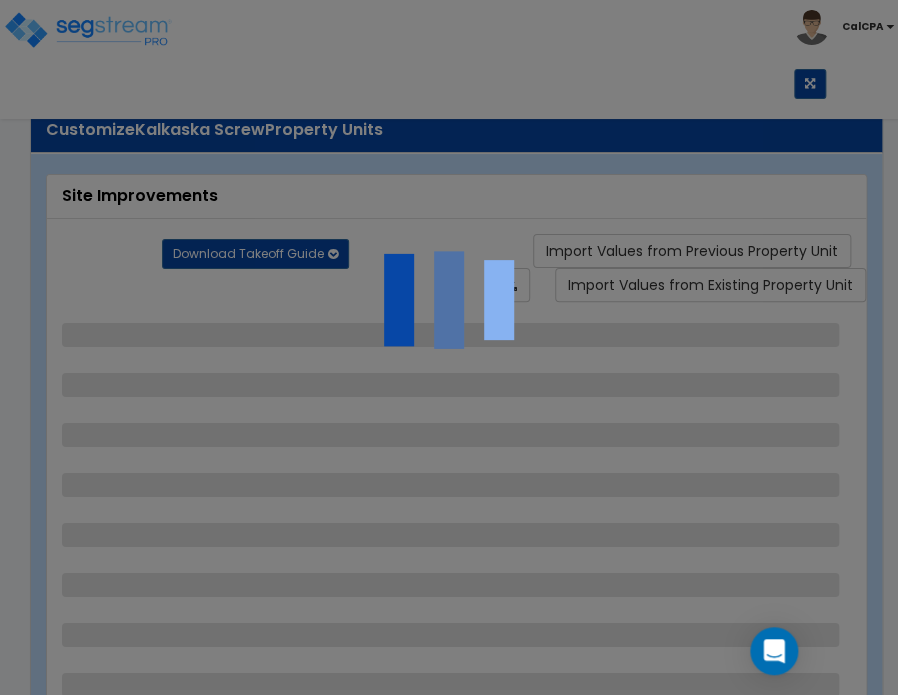 select on "2" 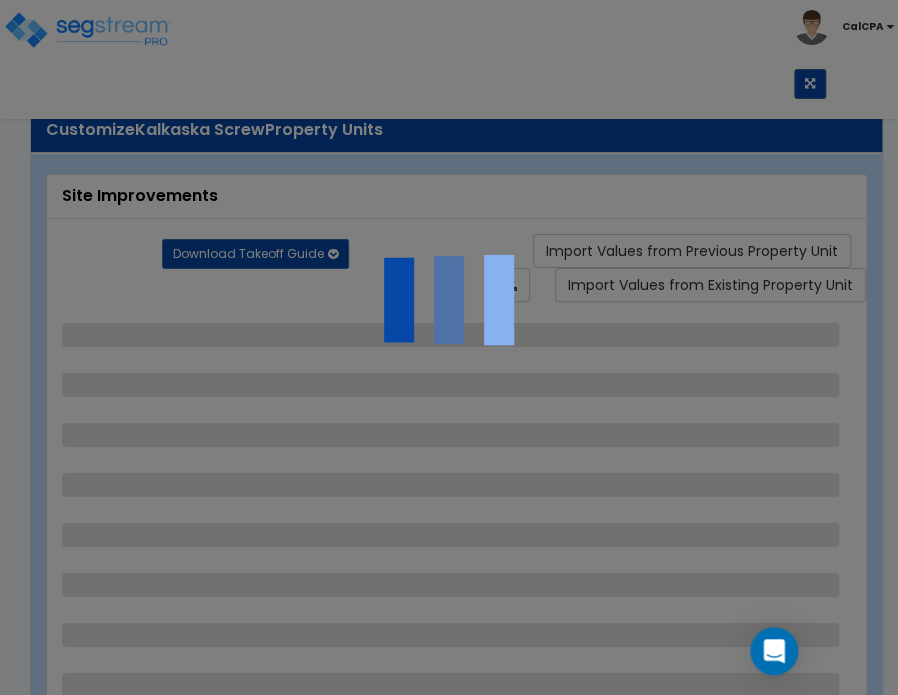 select on "1" 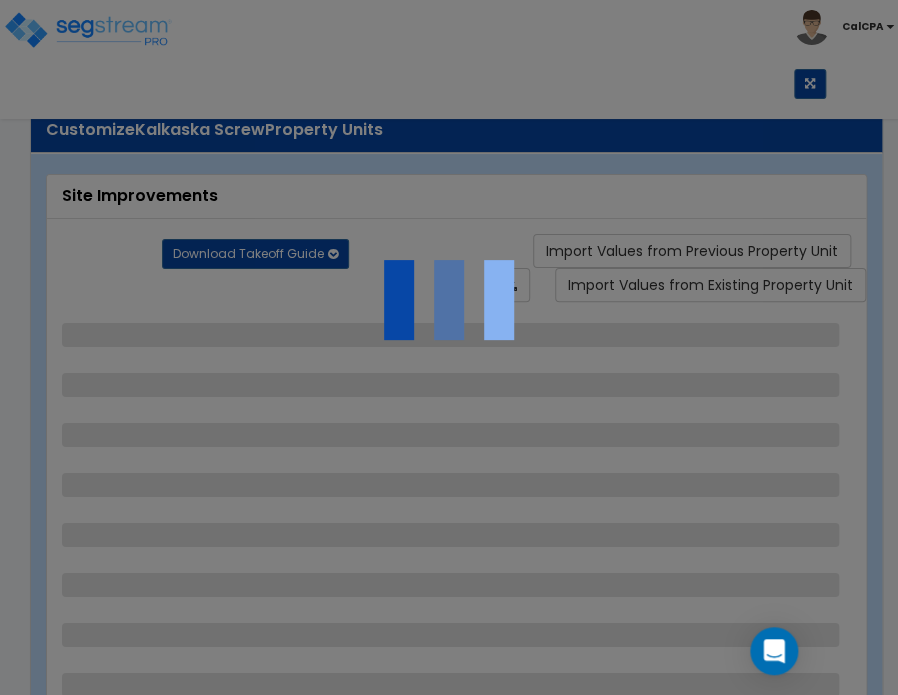 select on "1" 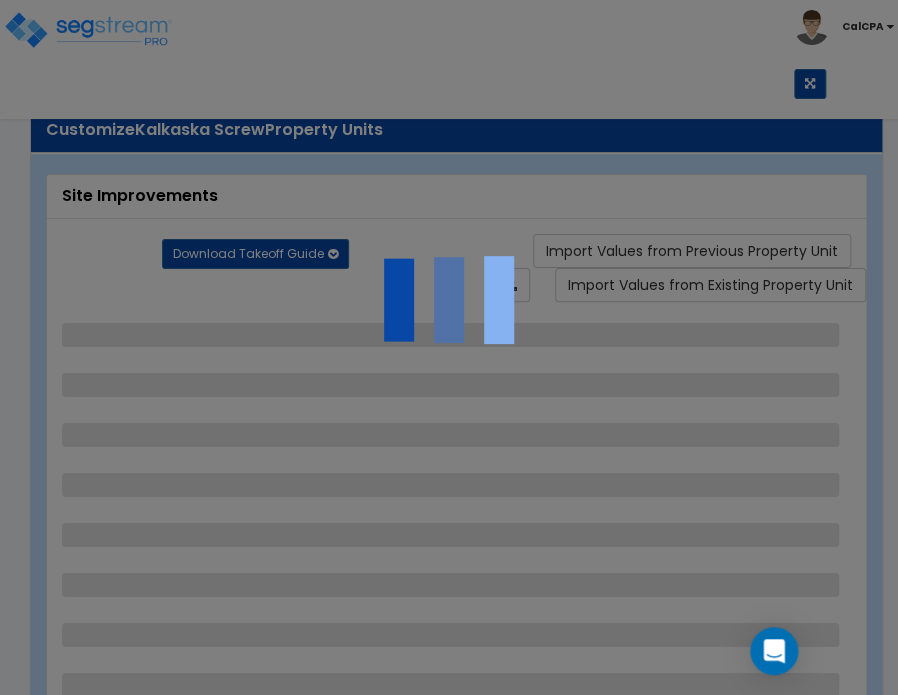 select on "2" 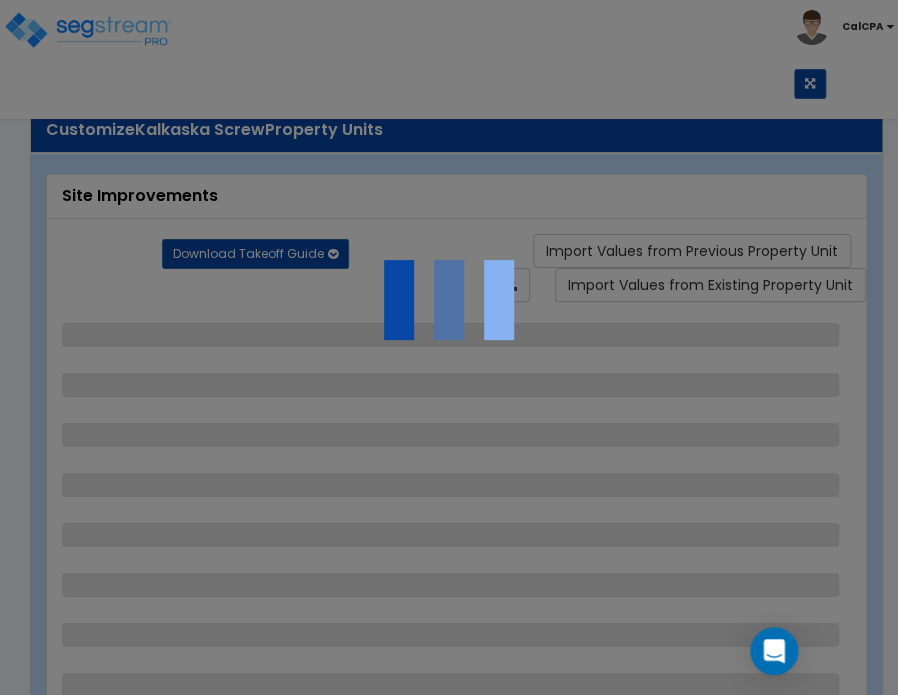 select on "3" 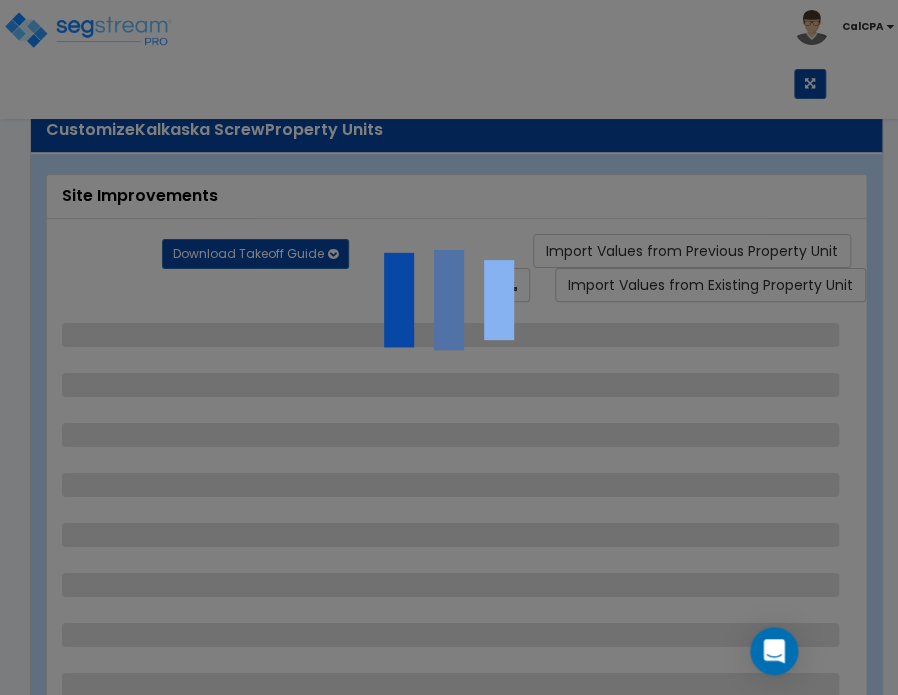select on "3" 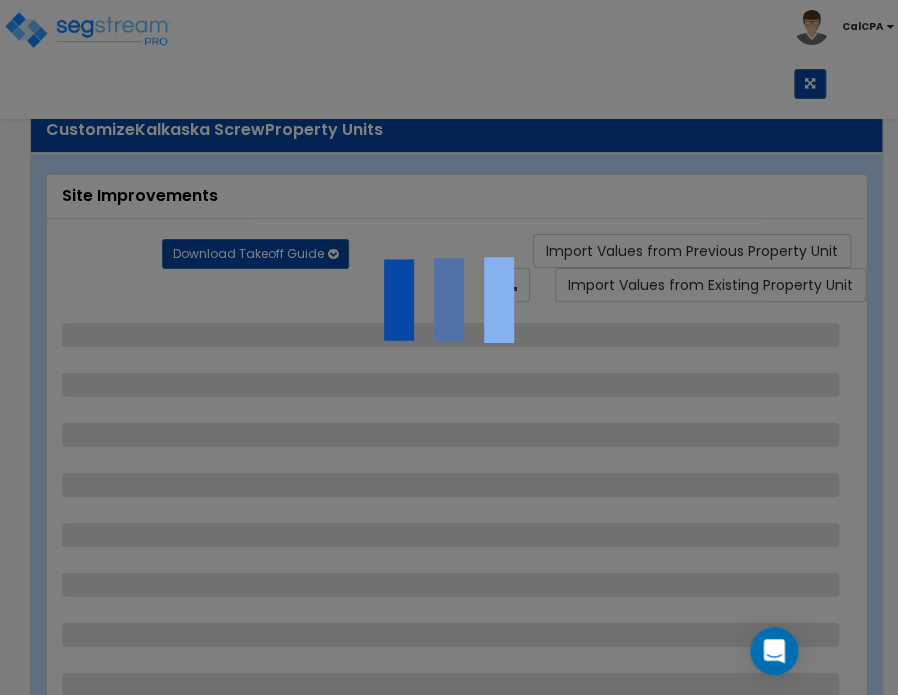 select on "9" 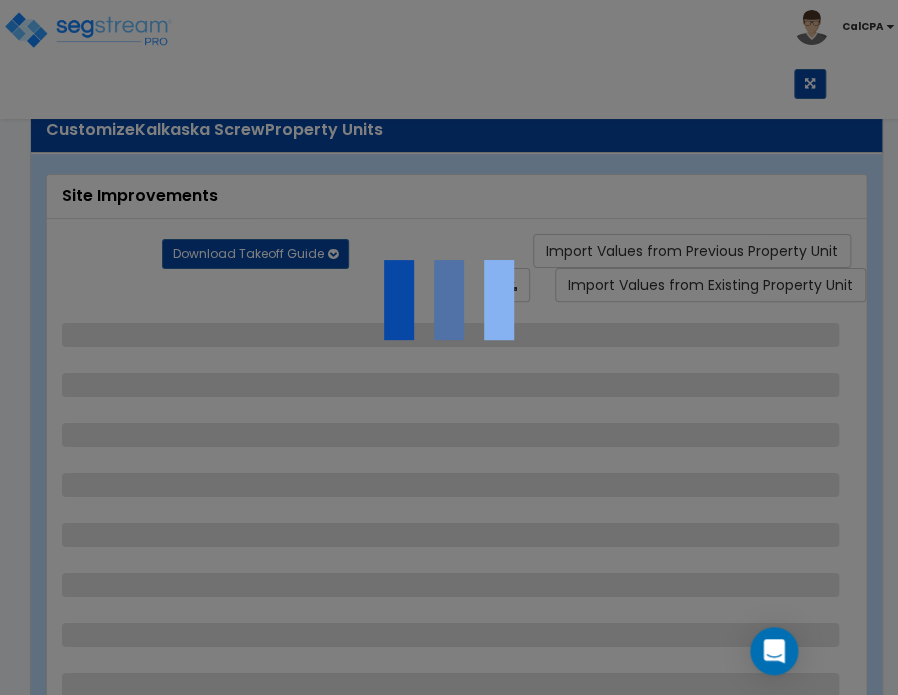 select on "2" 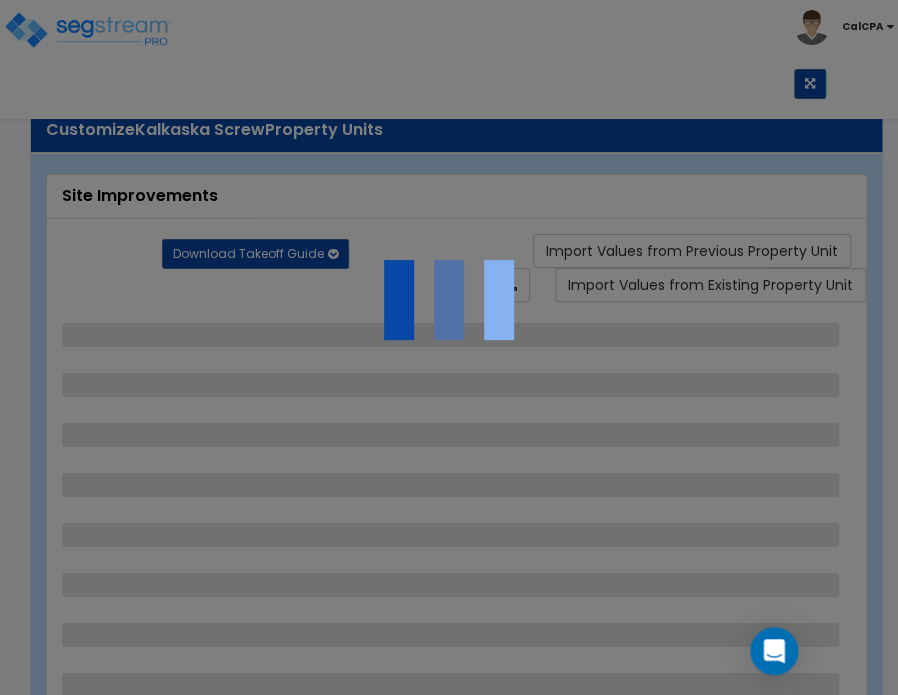 select on "3" 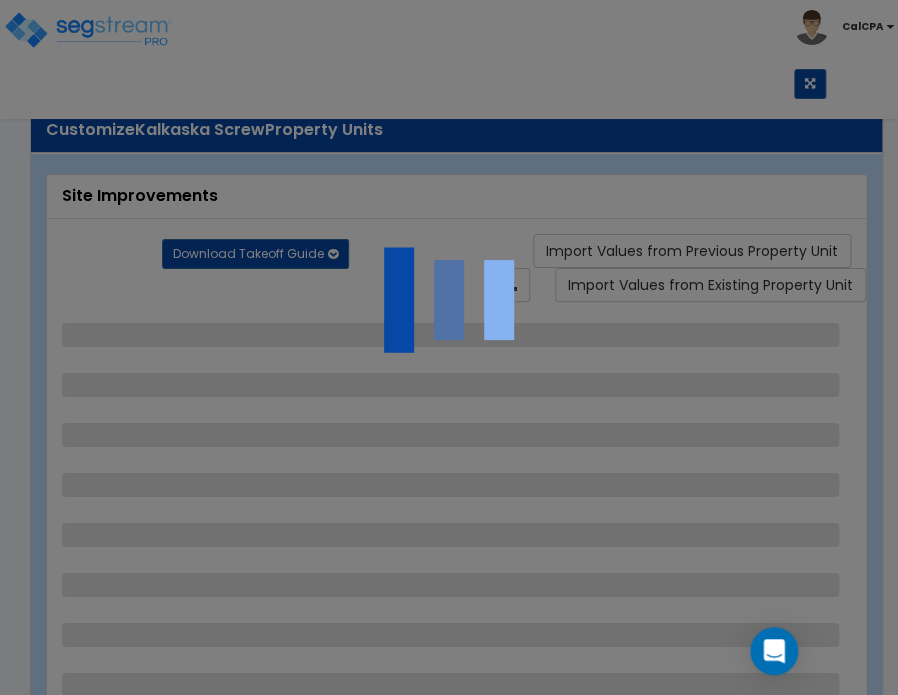 select on "2" 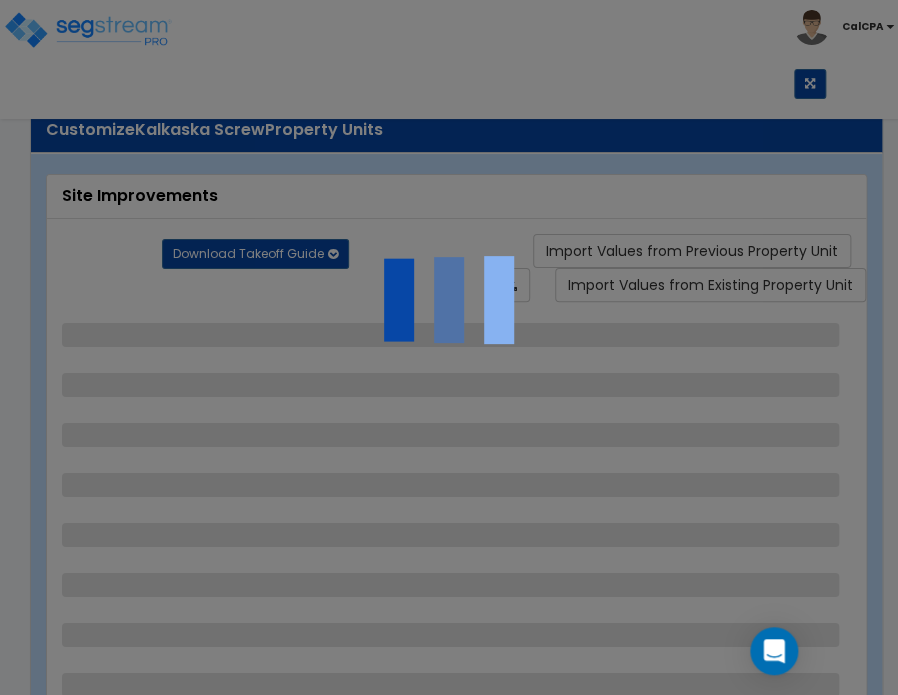 select on "5" 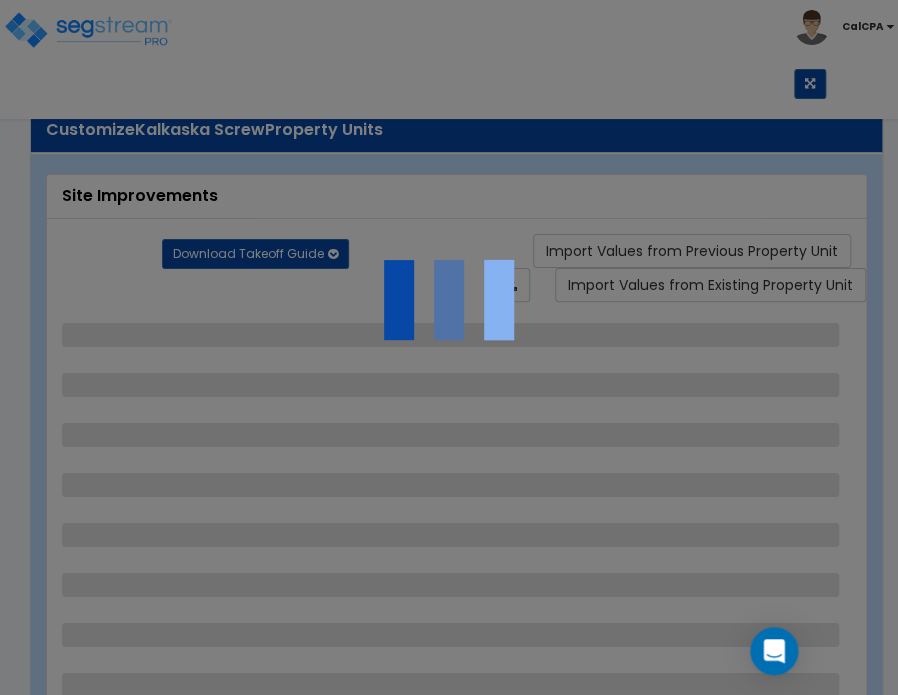 select on "1" 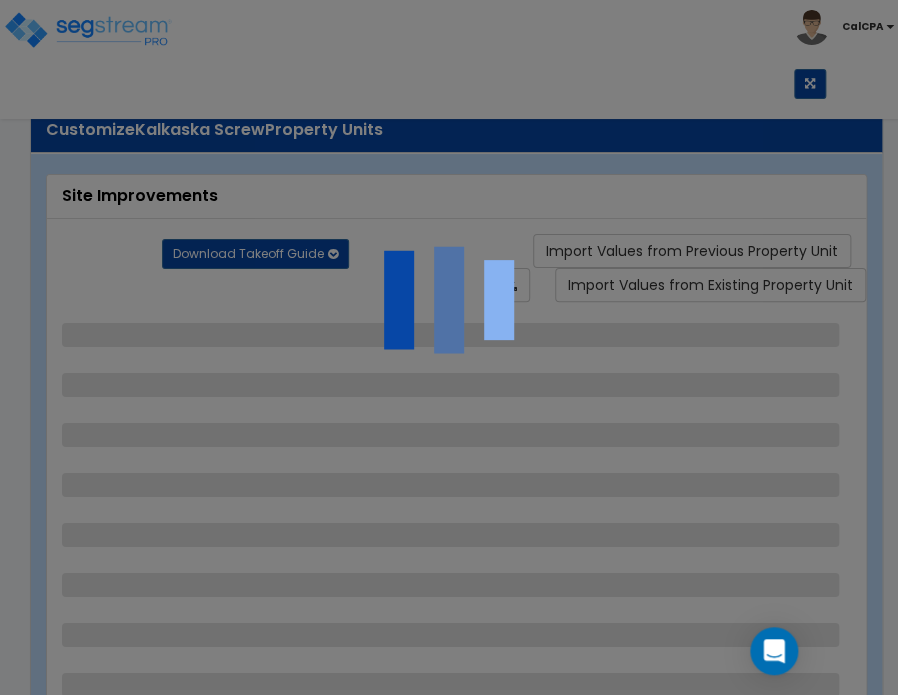 select on "1" 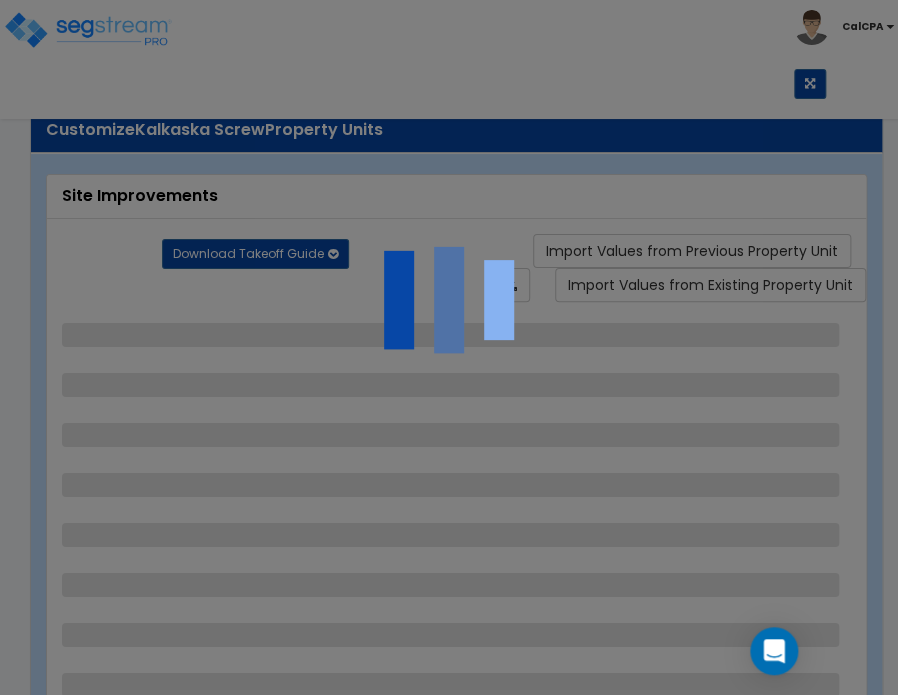 select on "1" 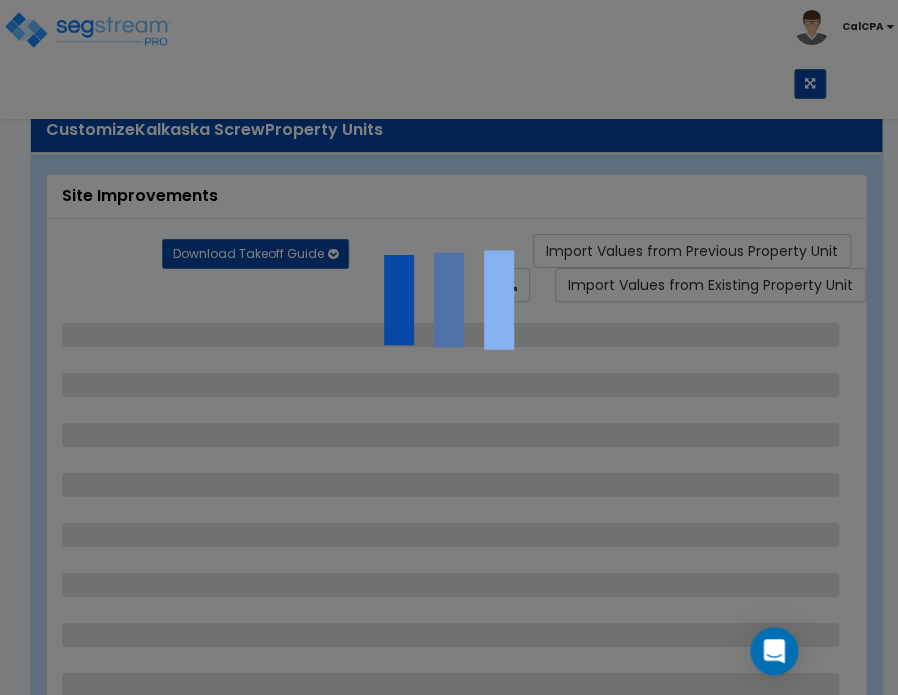 select on "3" 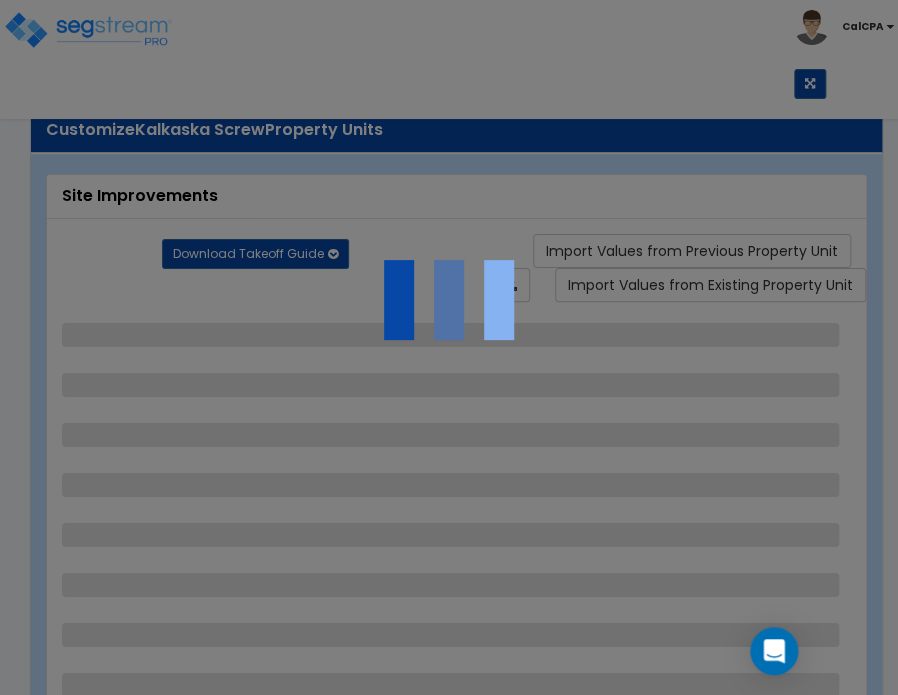select on "1" 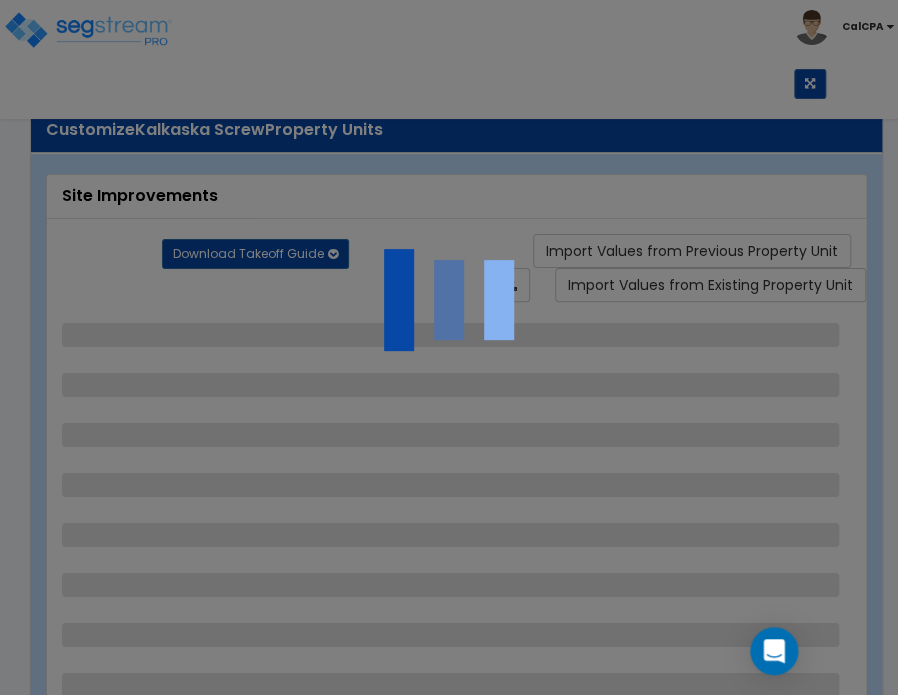 select on "4" 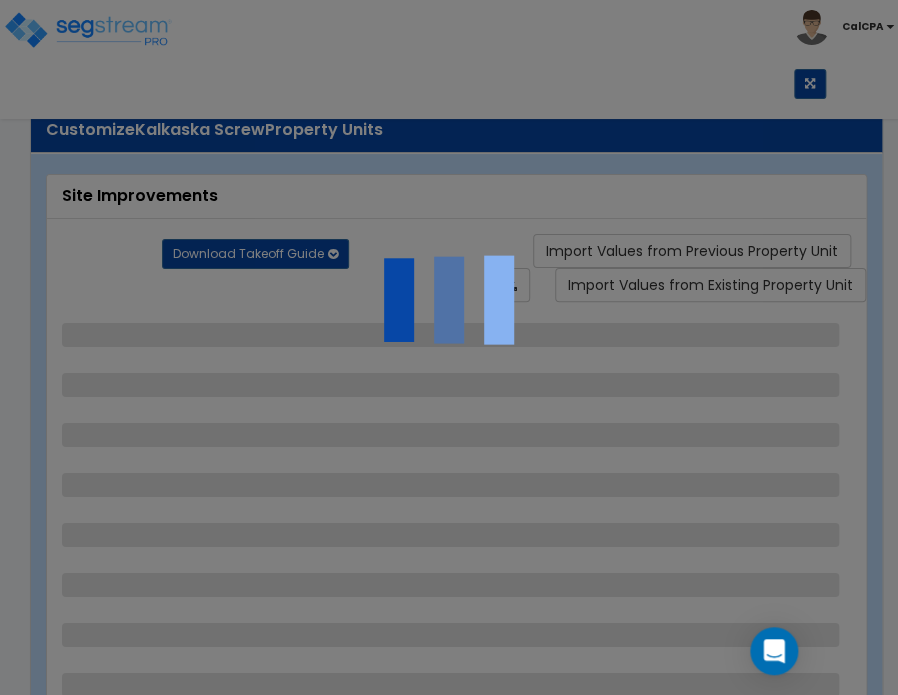 select on "4" 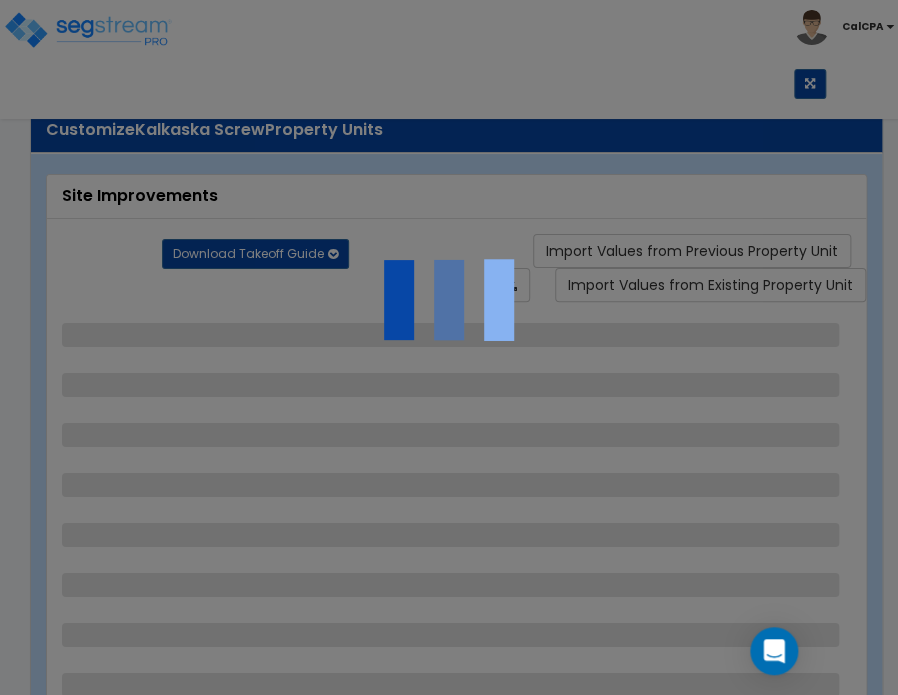 select on "4" 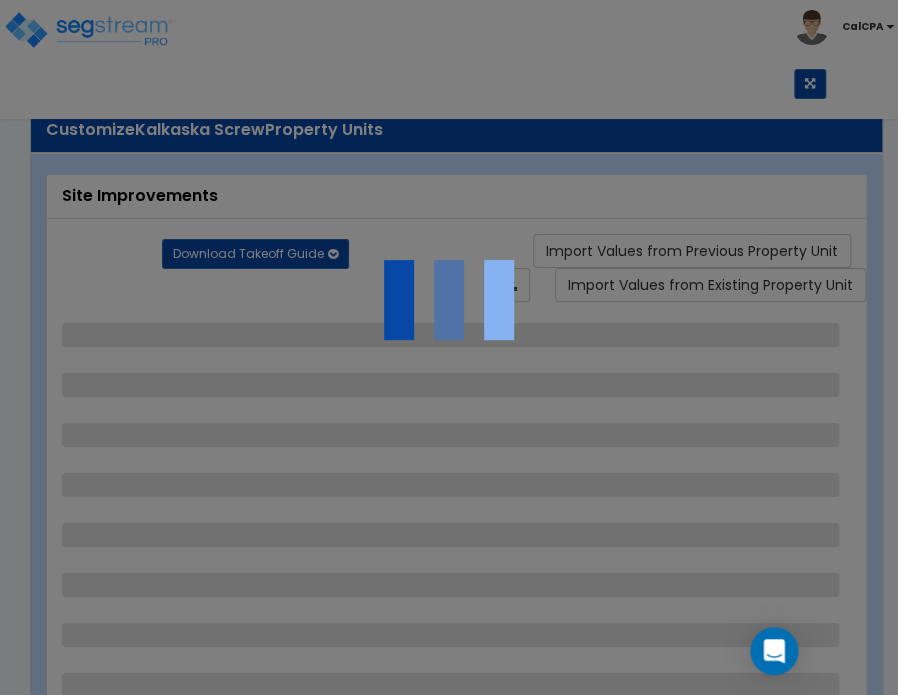 select on "2" 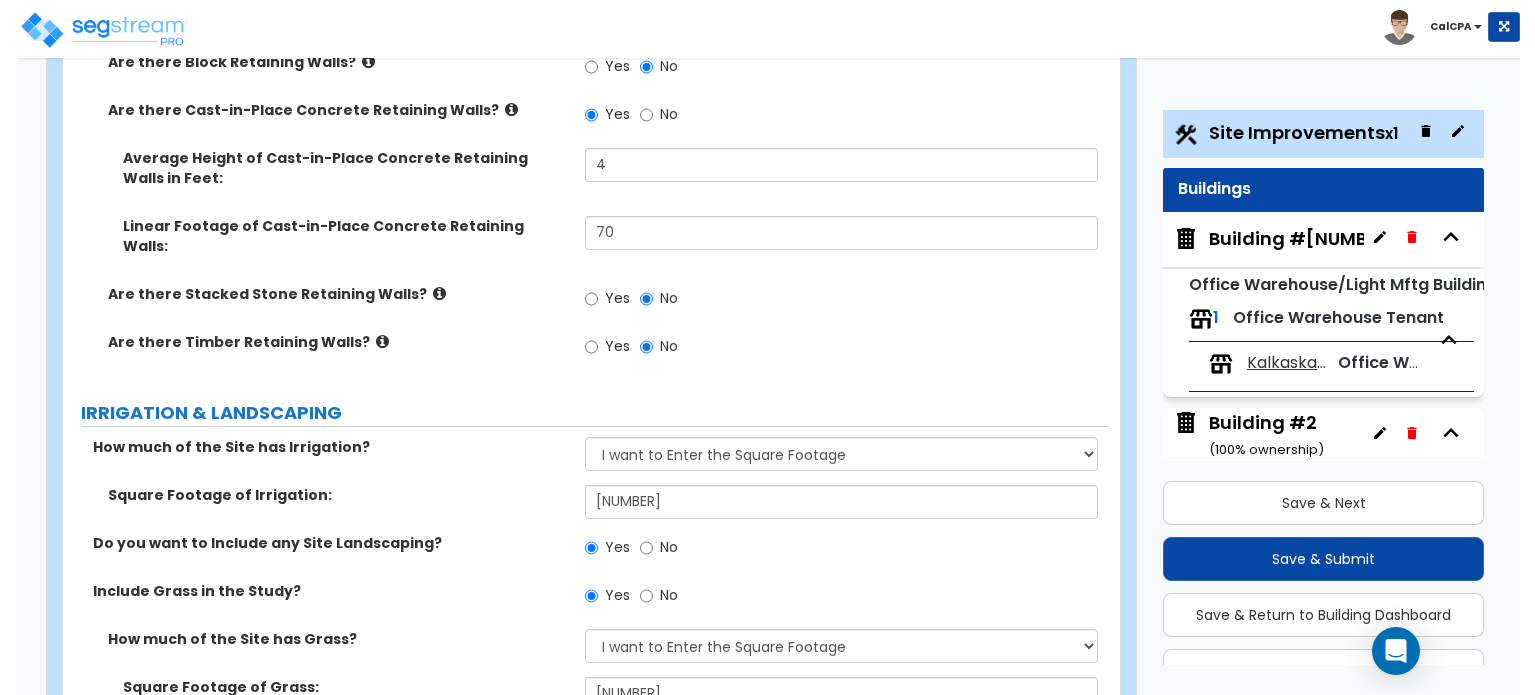 scroll, scrollTop: 2768, scrollLeft: 0, axis: vertical 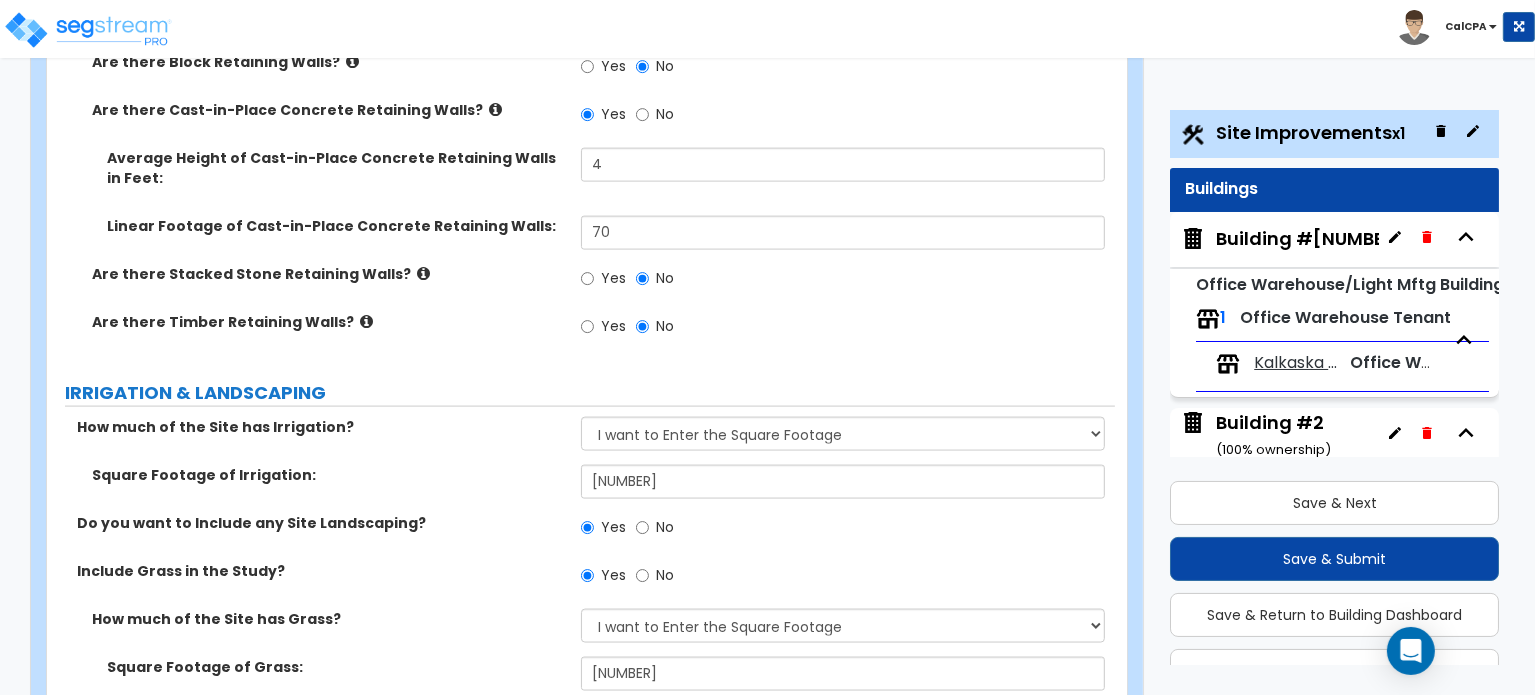 click on "Building #1" at bounding box center [1310, 239] 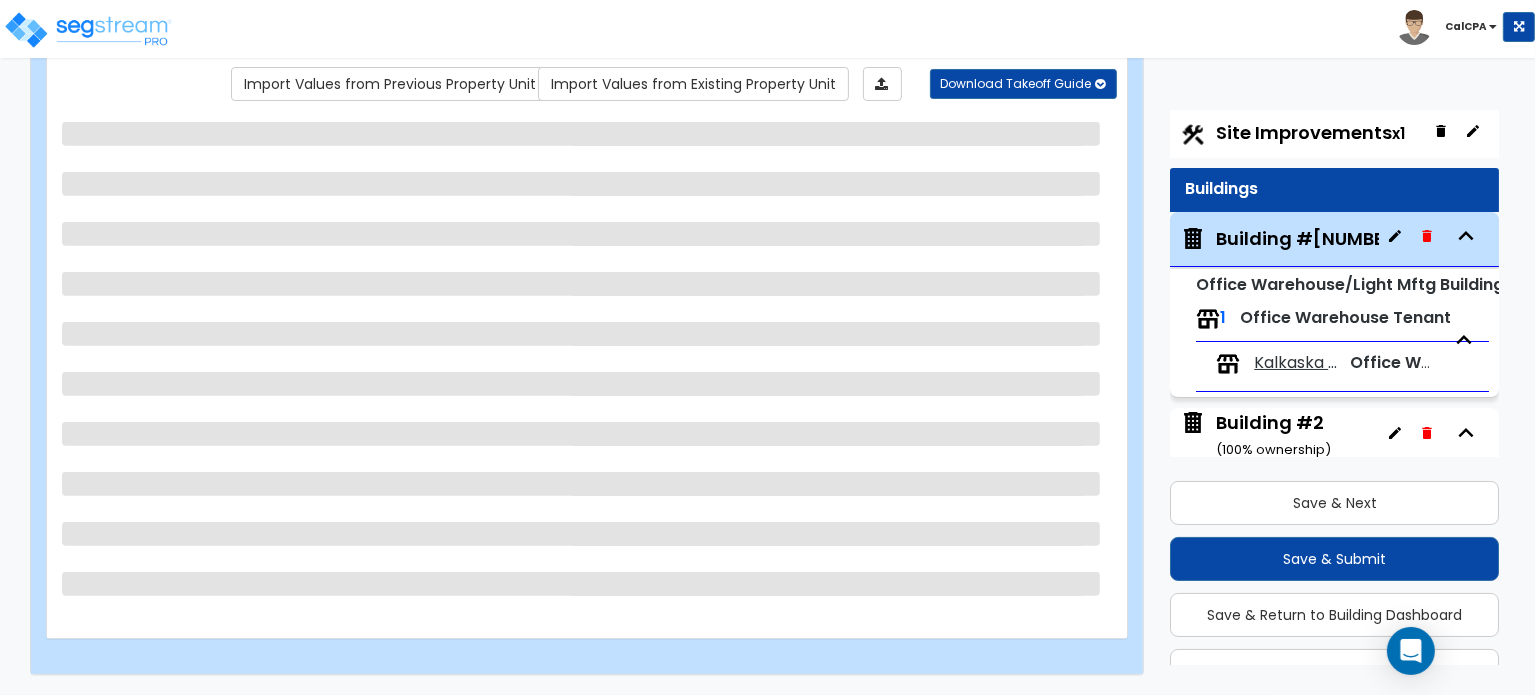 scroll, scrollTop: 164, scrollLeft: 0, axis: vertical 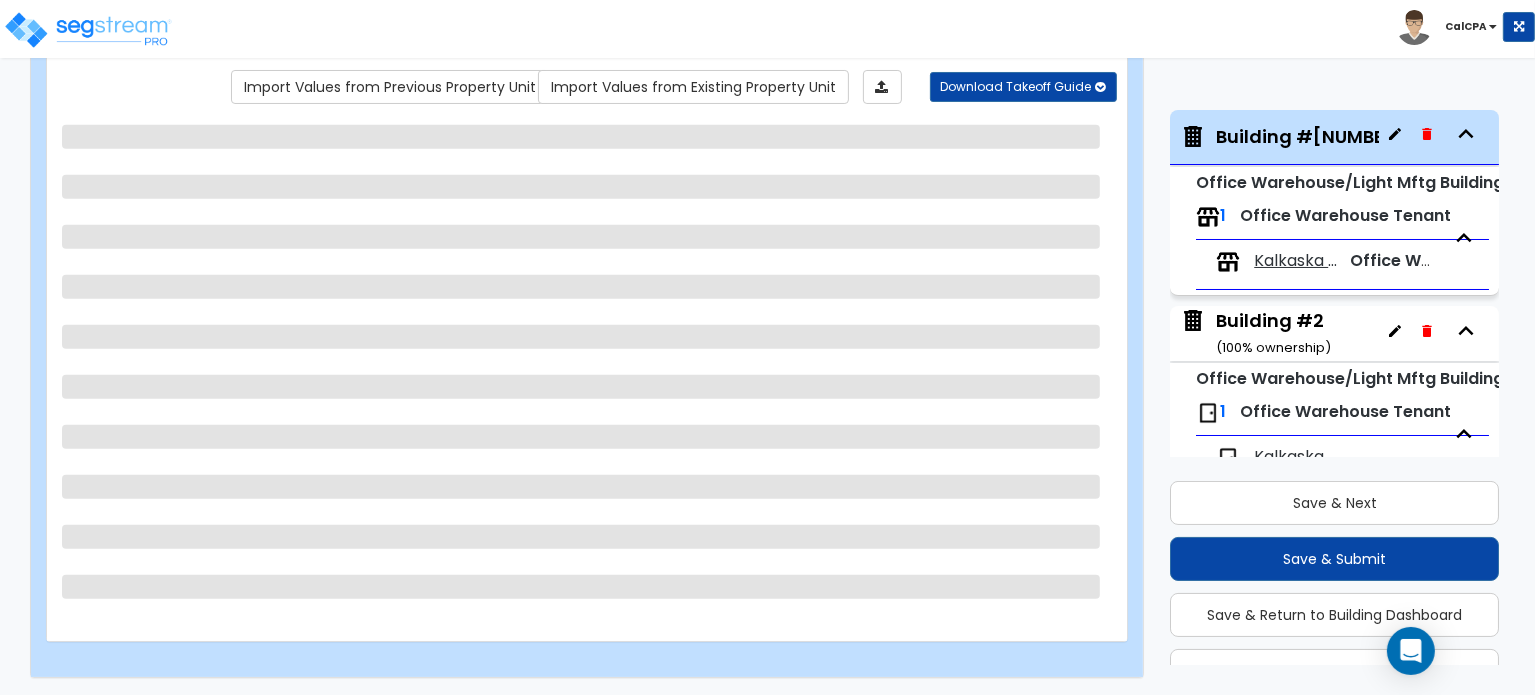 select on "1" 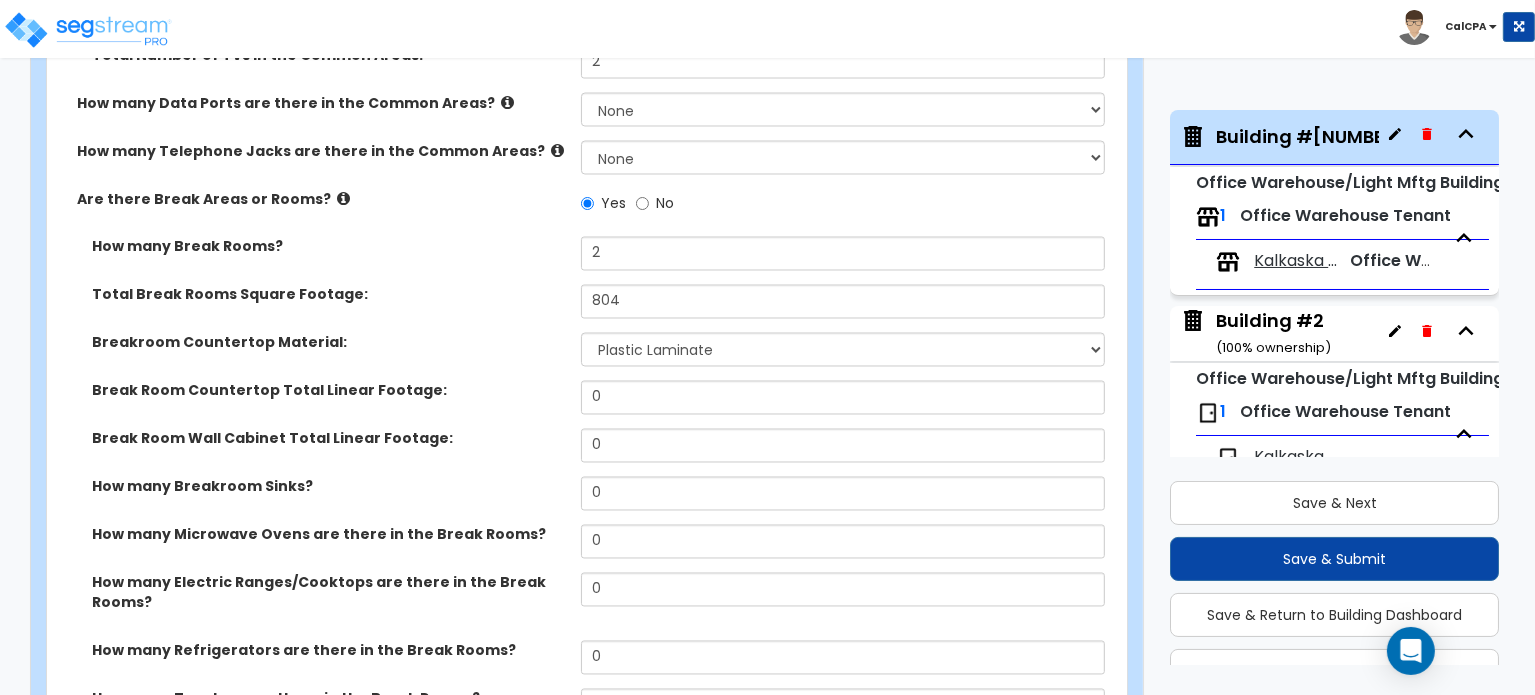 scroll, scrollTop: 3700, scrollLeft: 0, axis: vertical 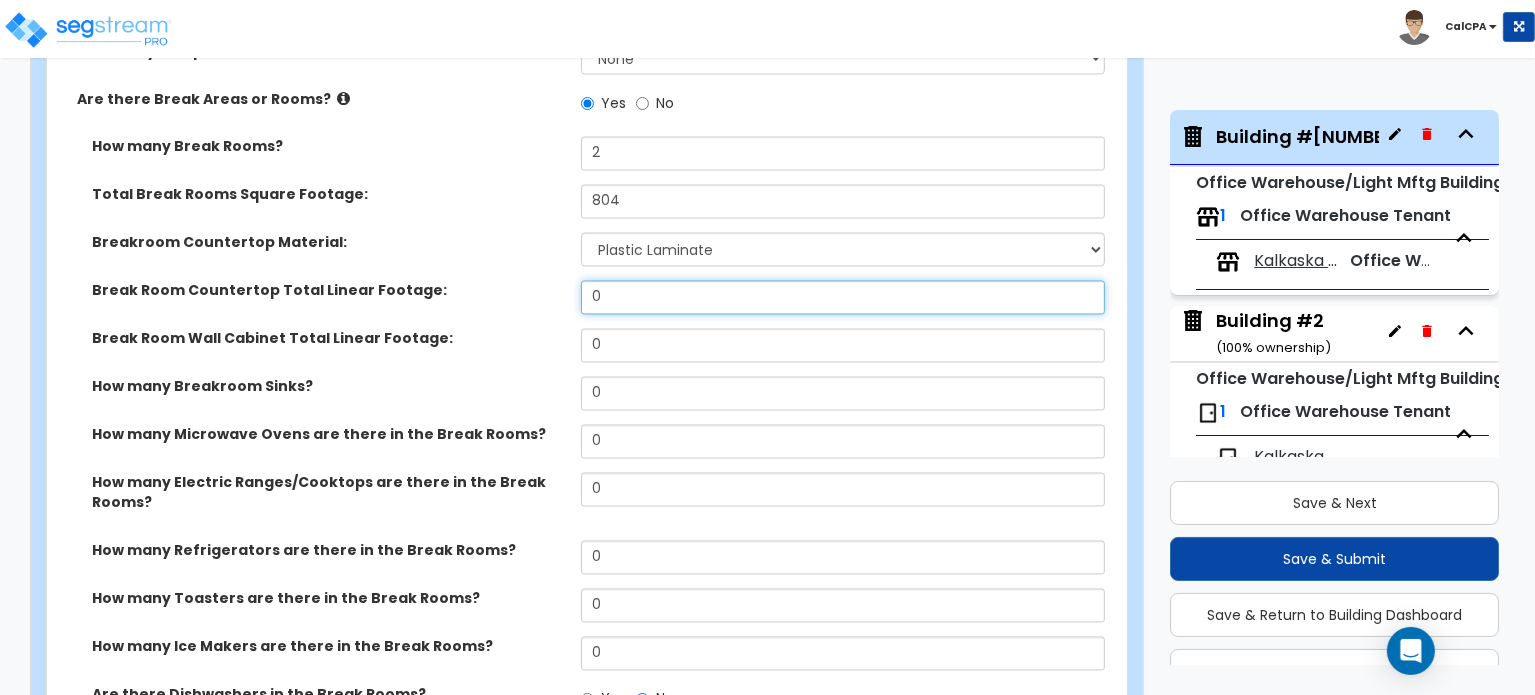 drag, startPoint x: 633, startPoint y: 251, endPoint x: 568, endPoint y: 252, distance: 65.00769 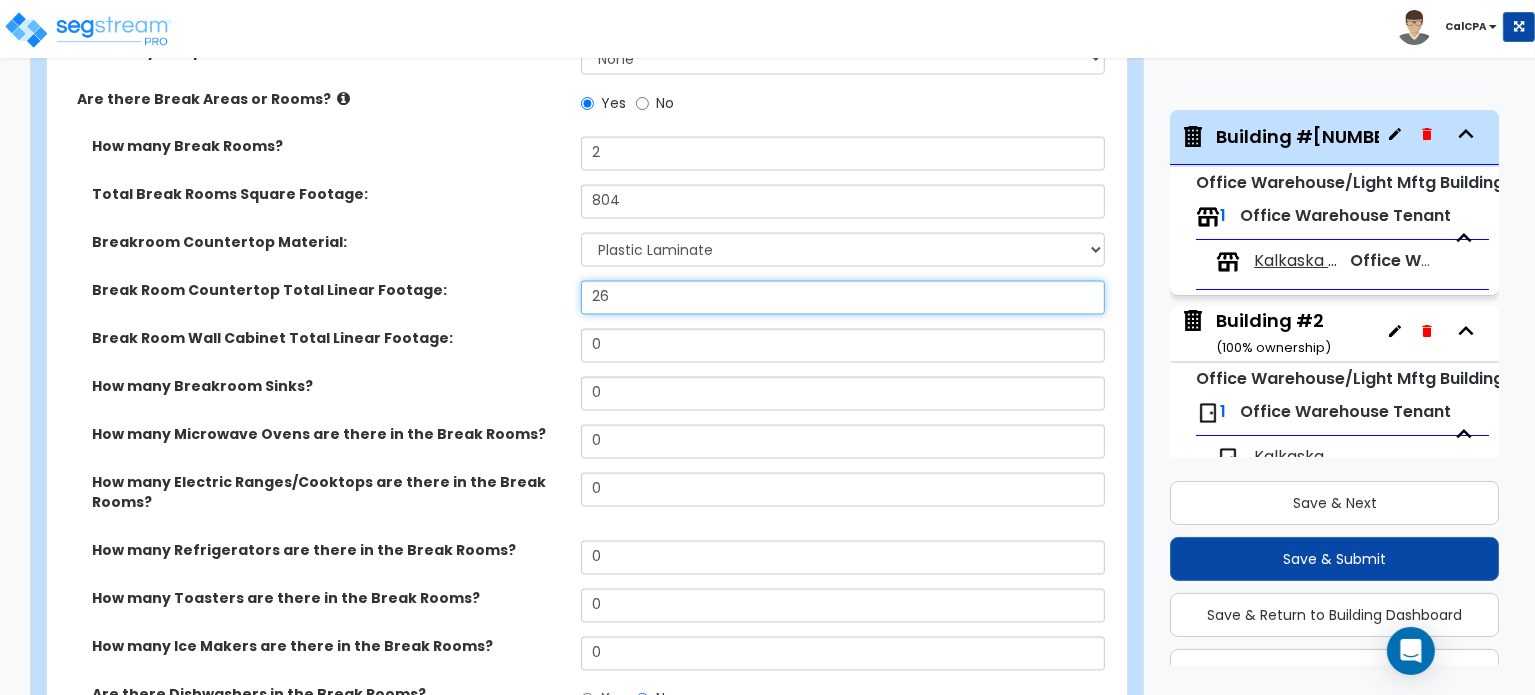 type on "26" 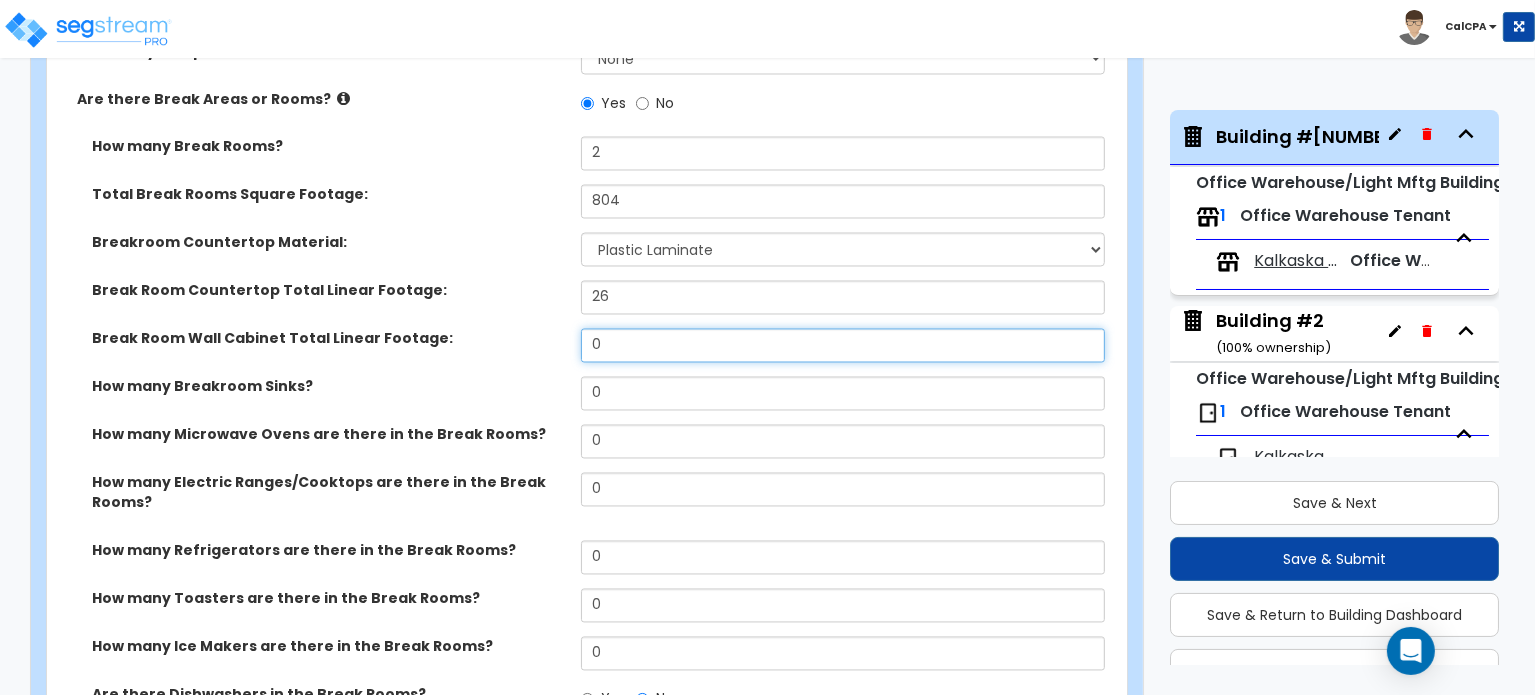 click on "0" at bounding box center [843, 346] 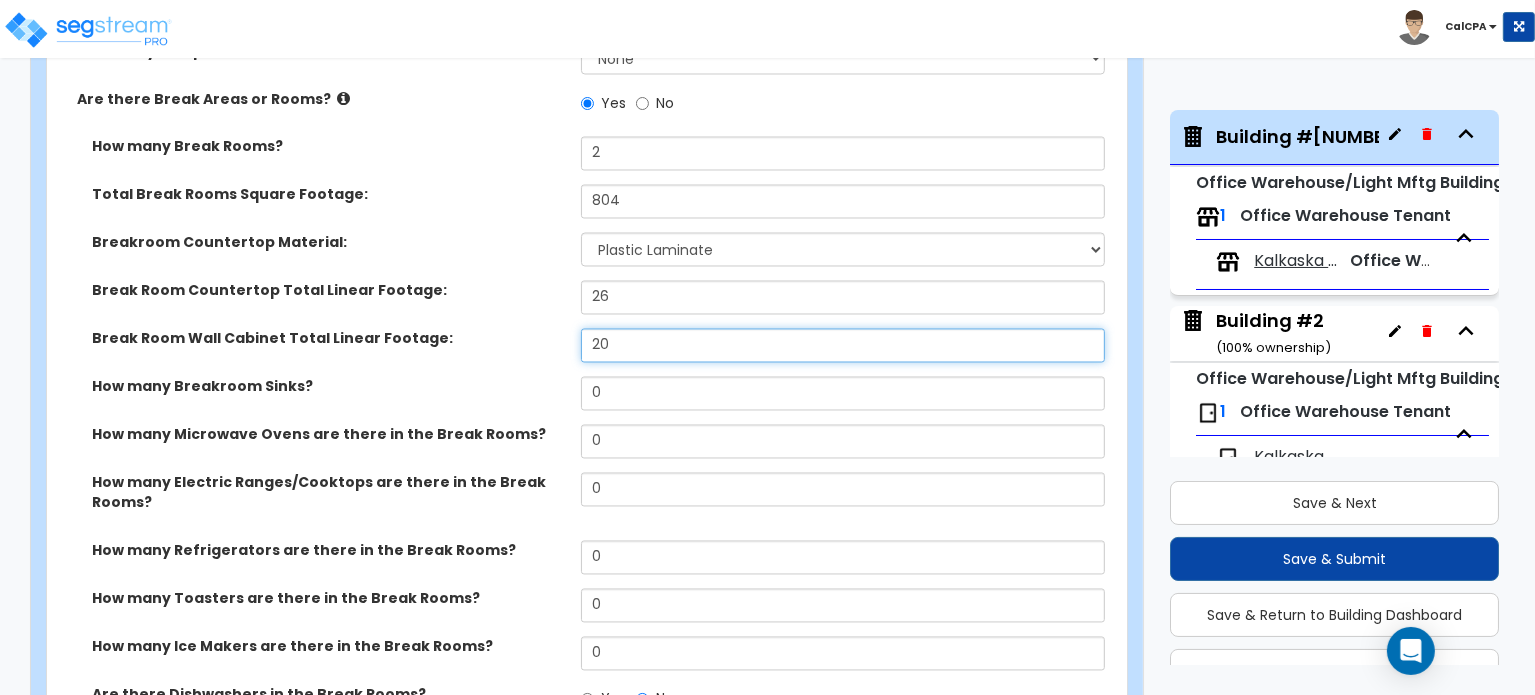 type on "20" 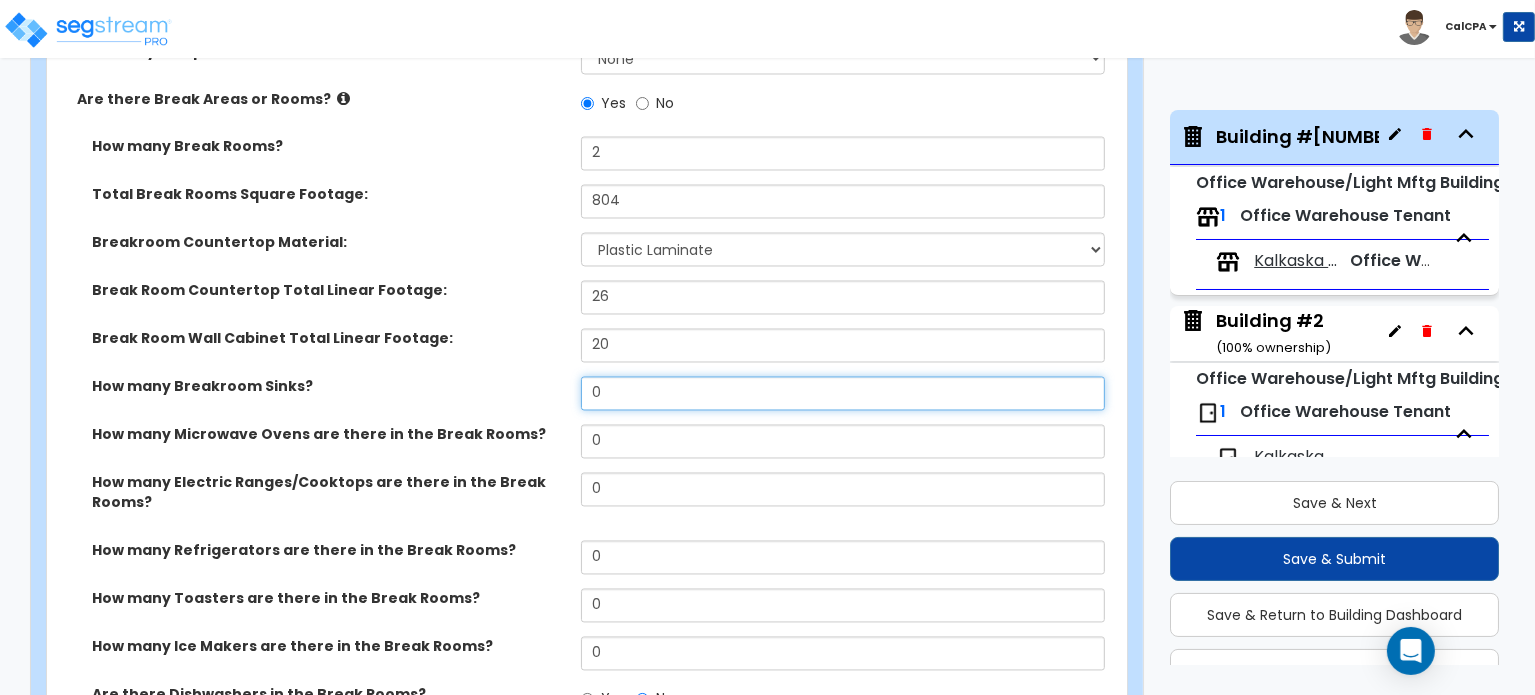 drag, startPoint x: 610, startPoint y: 350, endPoint x: 541, endPoint y: 356, distance: 69.260376 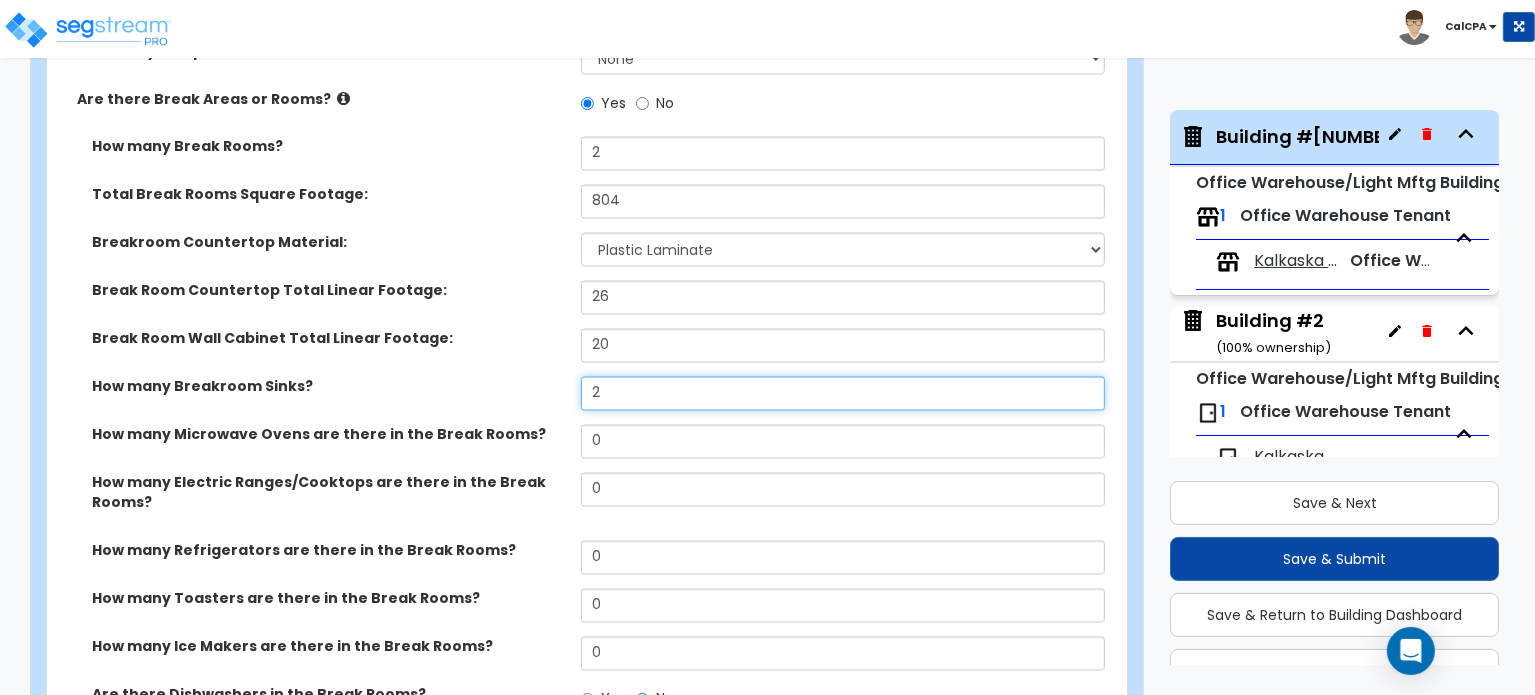 select on "1" 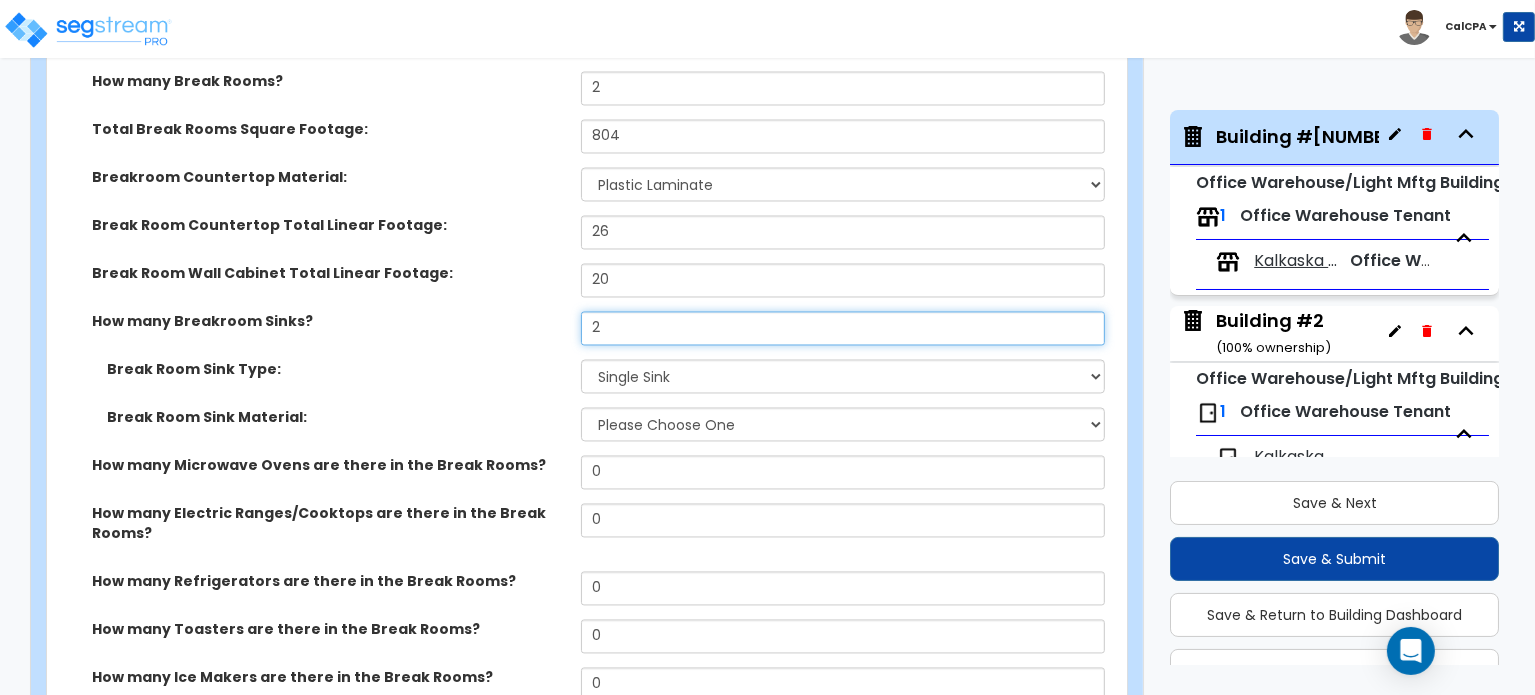 scroll, scrollTop: 3800, scrollLeft: 0, axis: vertical 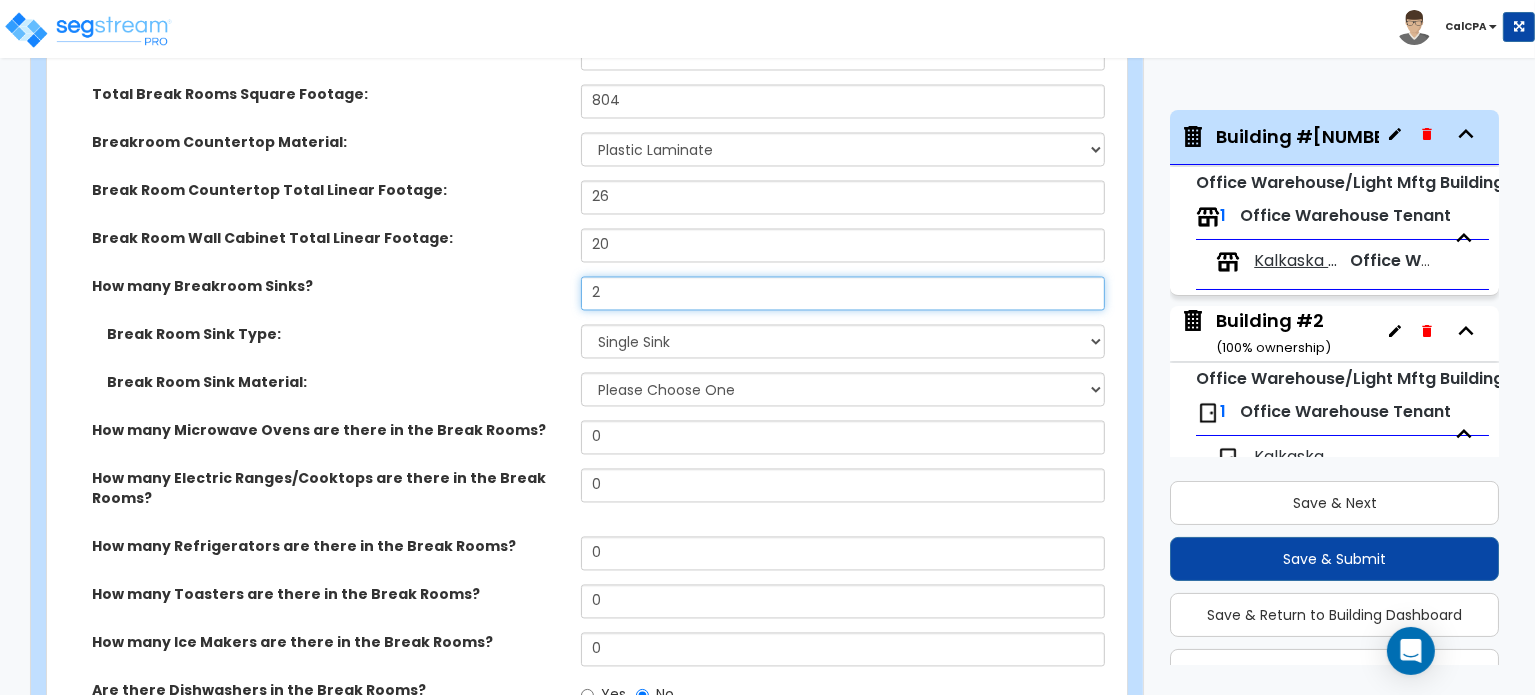 type on "2" 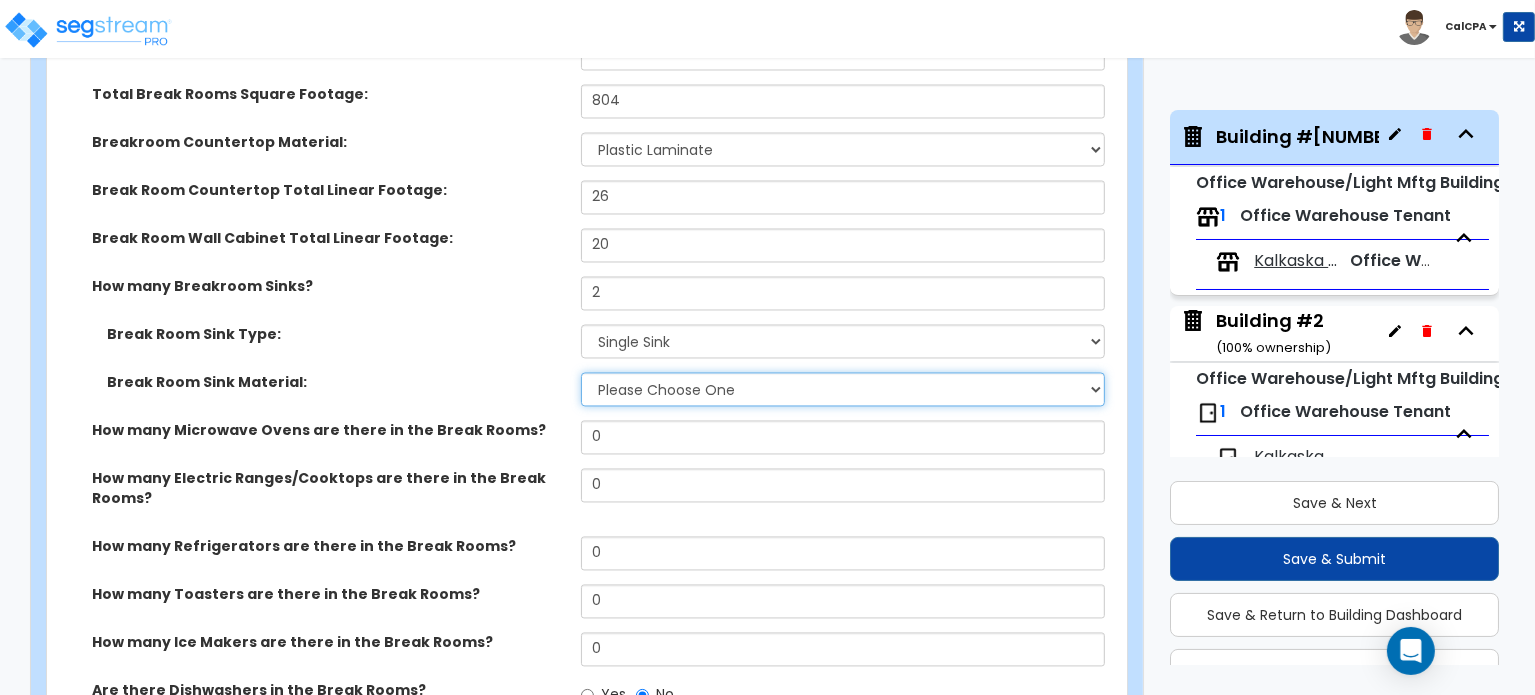 click on "Please Choose One Stainless Steel Porcelain Enamel Cast Iron" at bounding box center [843, 390] 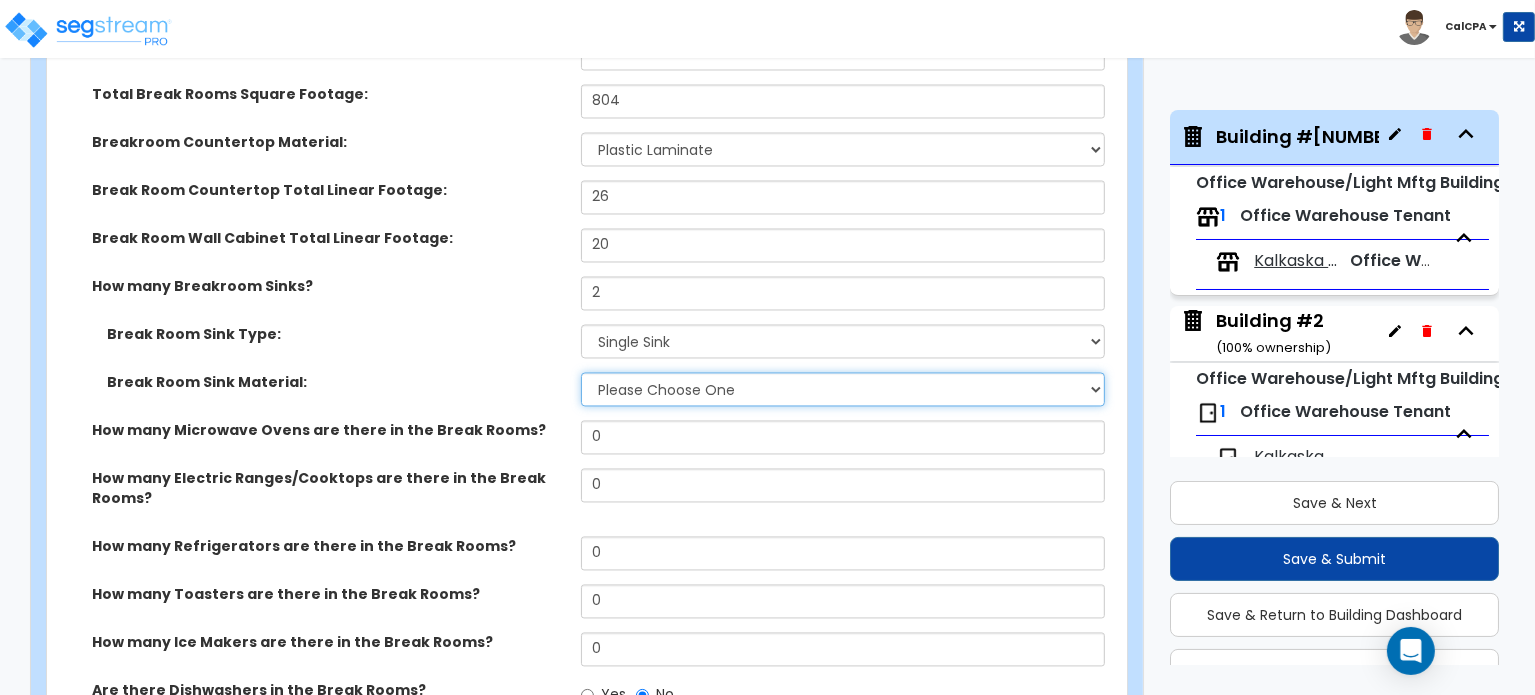 select on "1" 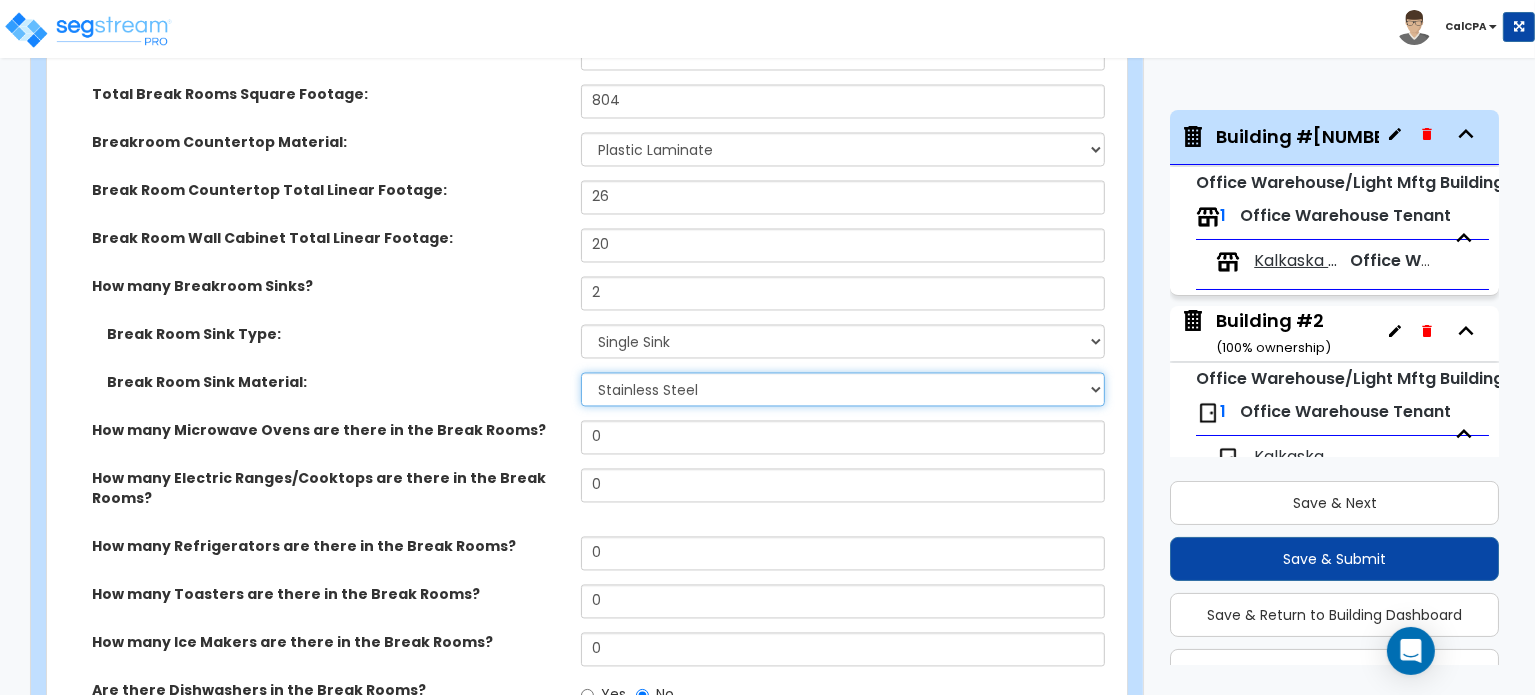 click on "Please Choose One Stainless Steel Porcelain Enamel Cast Iron" at bounding box center (843, 390) 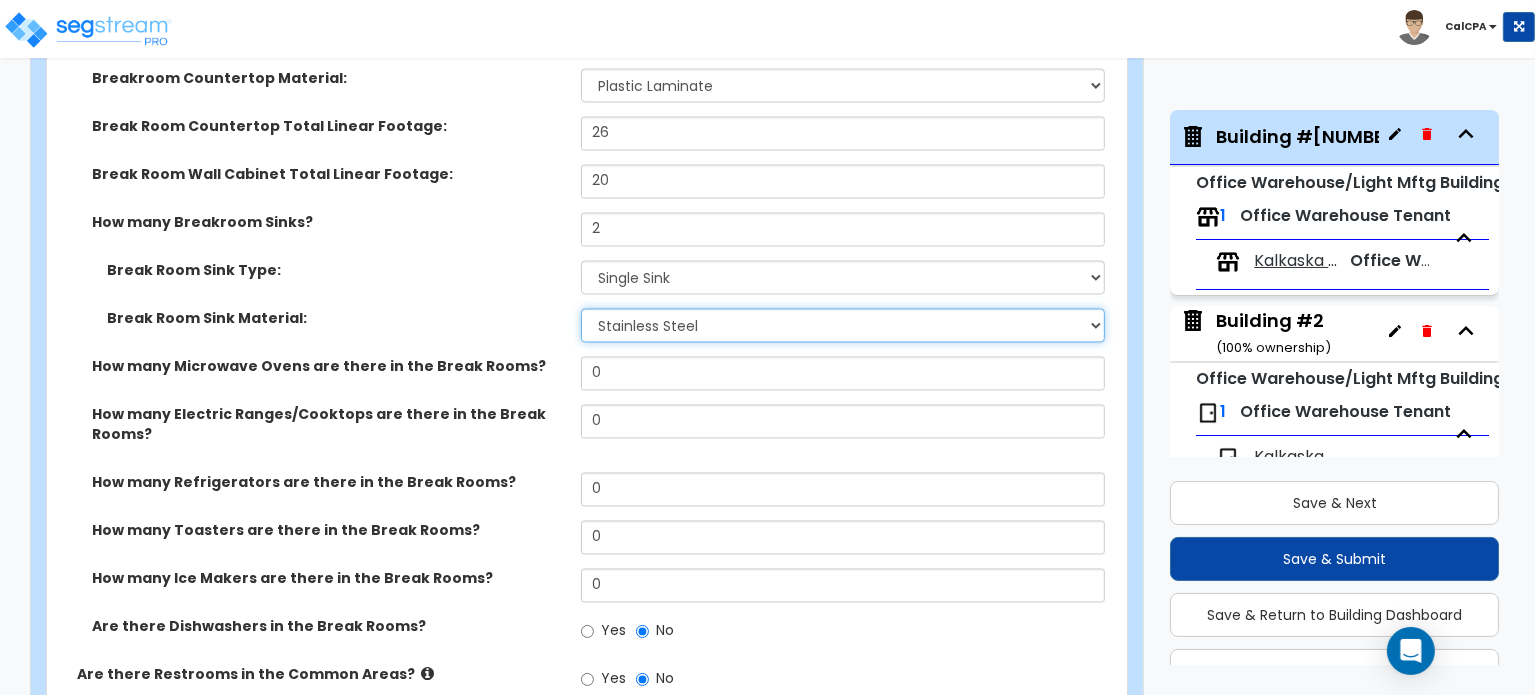 scroll, scrollTop: 3900, scrollLeft: 0, axis: vertical 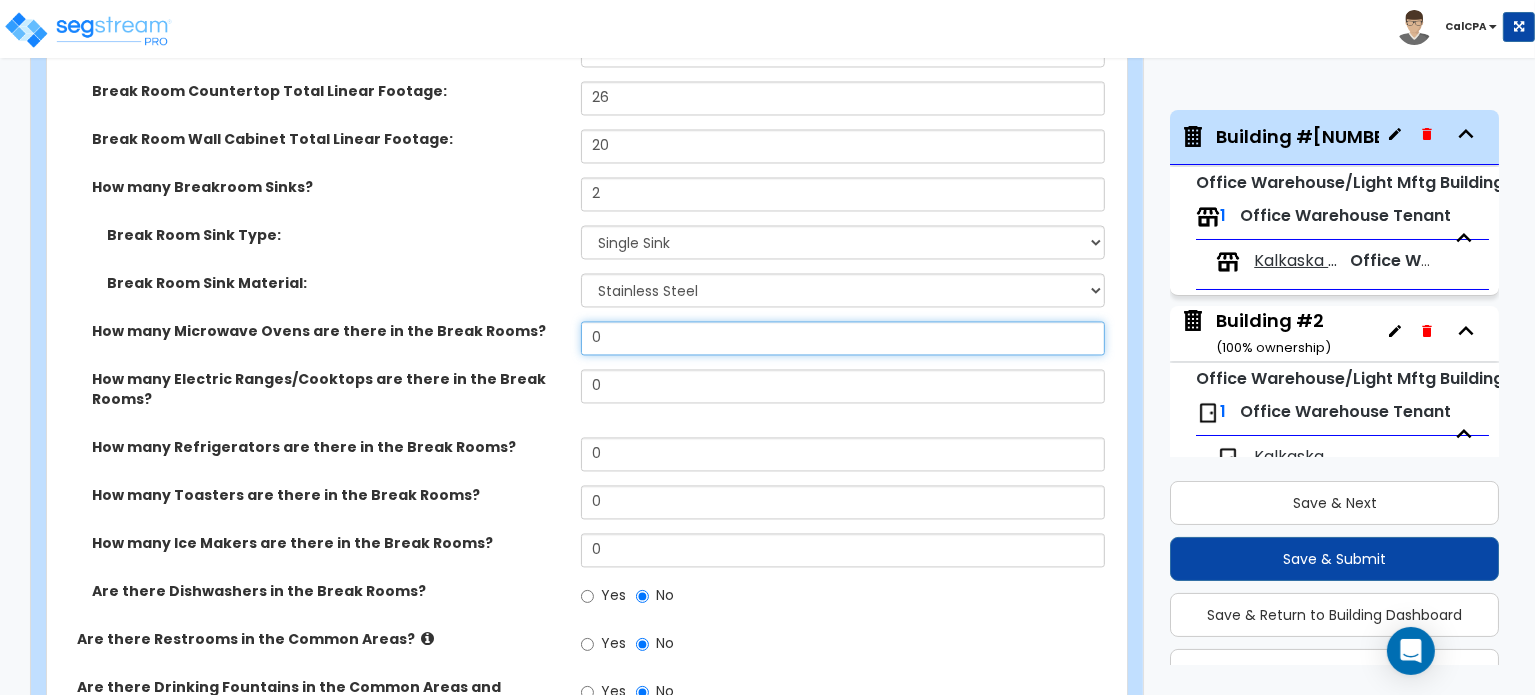 drag, startPoint x: 633, startPoint y: 292, endPoint x: 515, endPoint y: 288, distance: 118.06778 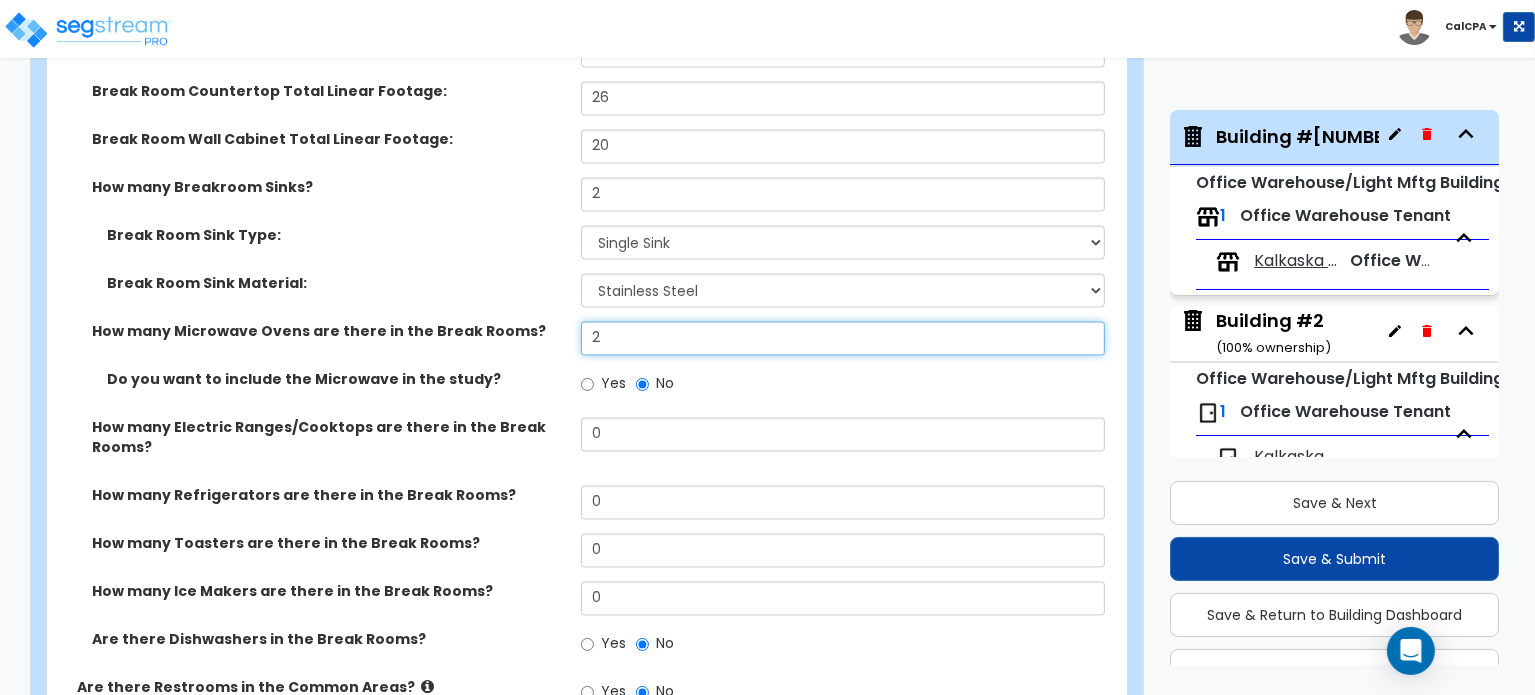 type on "2" 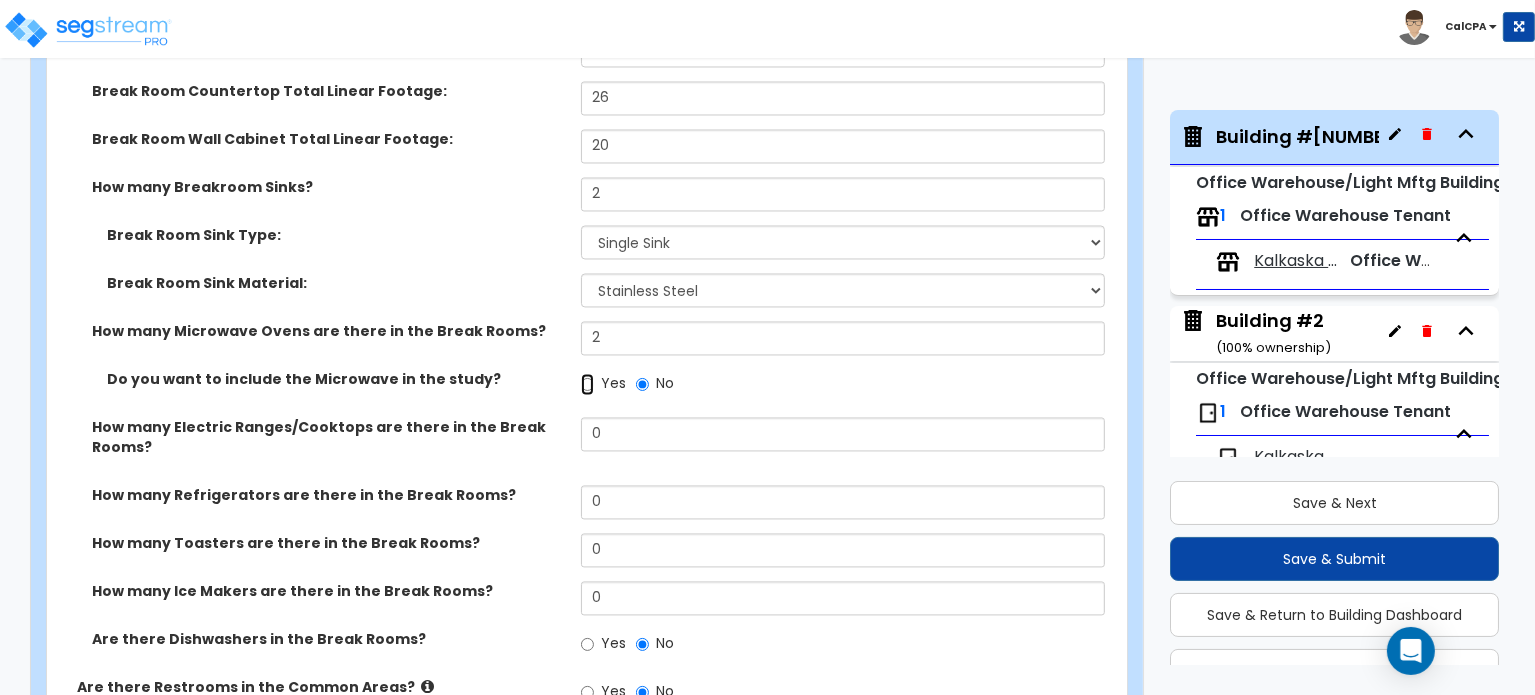 click on "Yes" at bounding box center [587, 384] 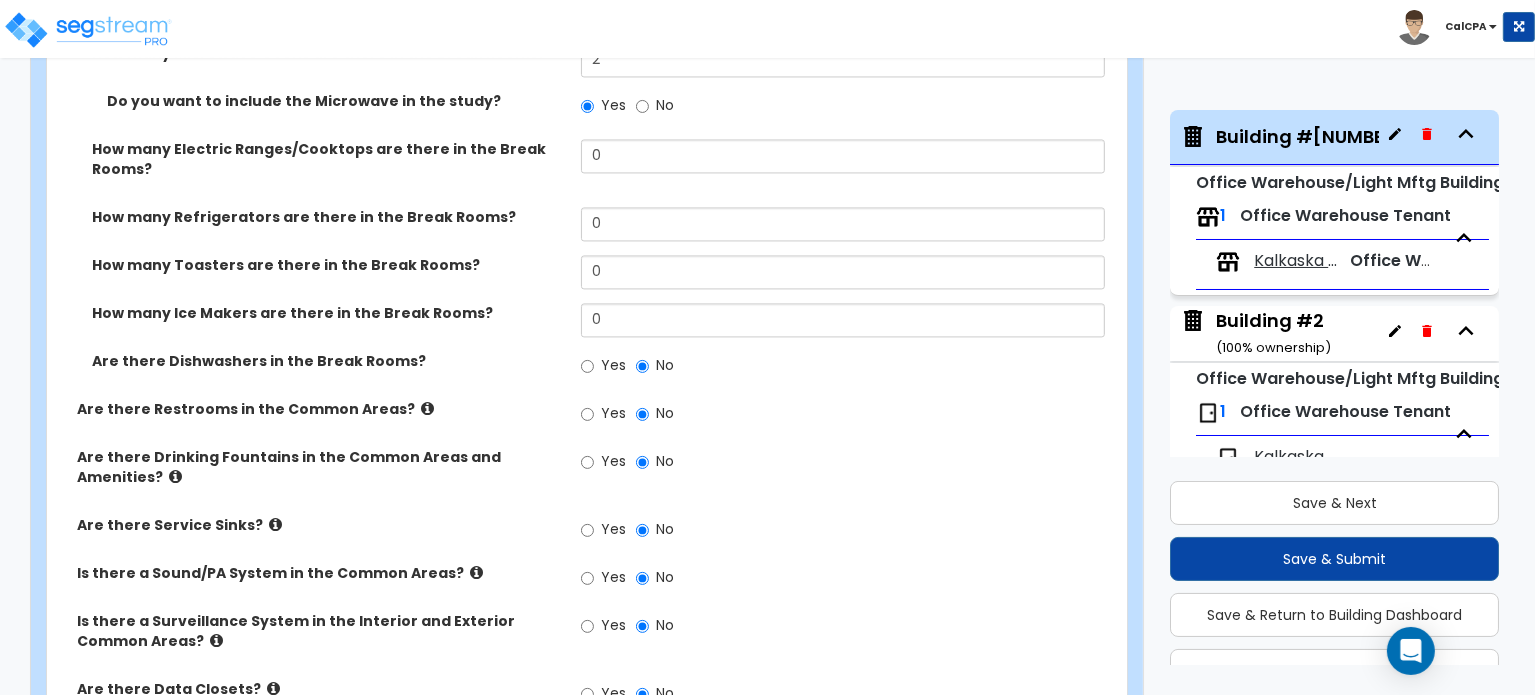scroll, scrollTop: 4200, scrollLeft: 0, axis: vertical 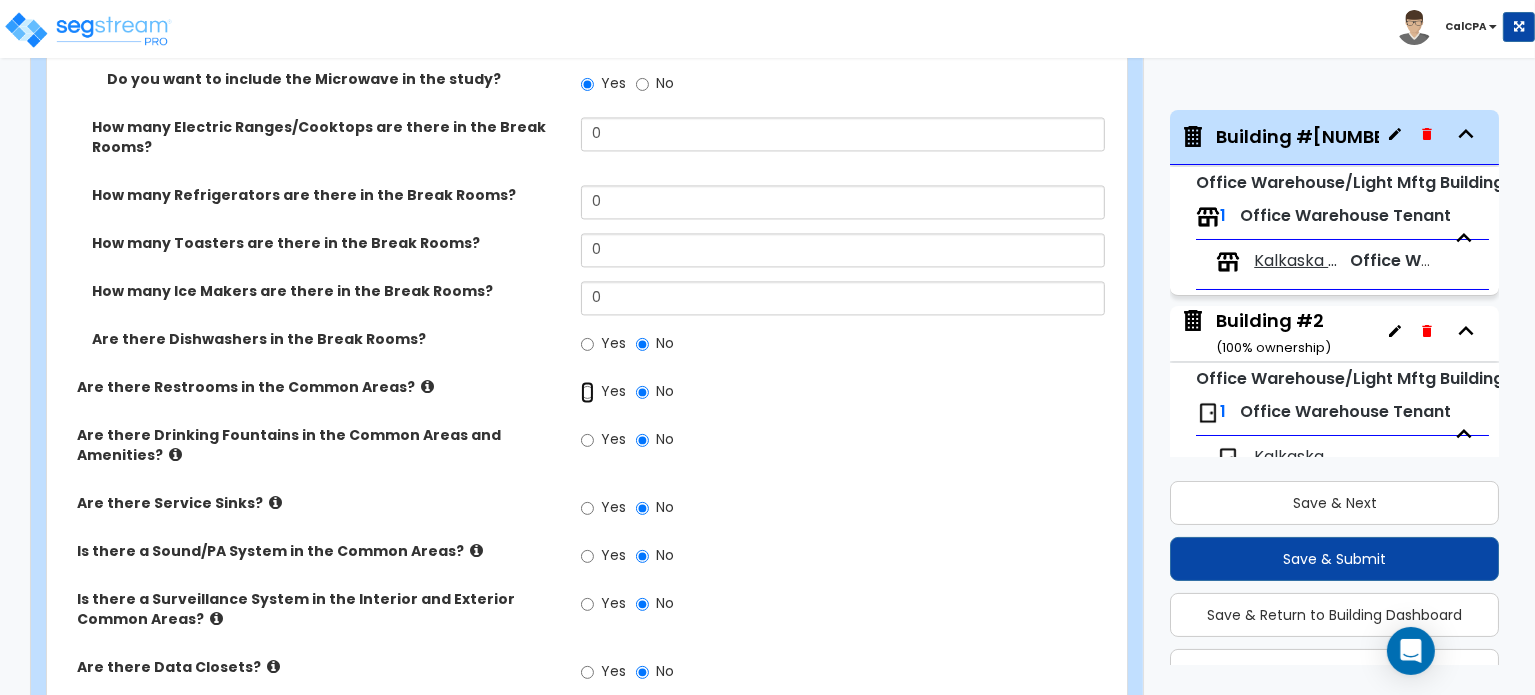 click on "Yes" at bounding box center (587, 392) 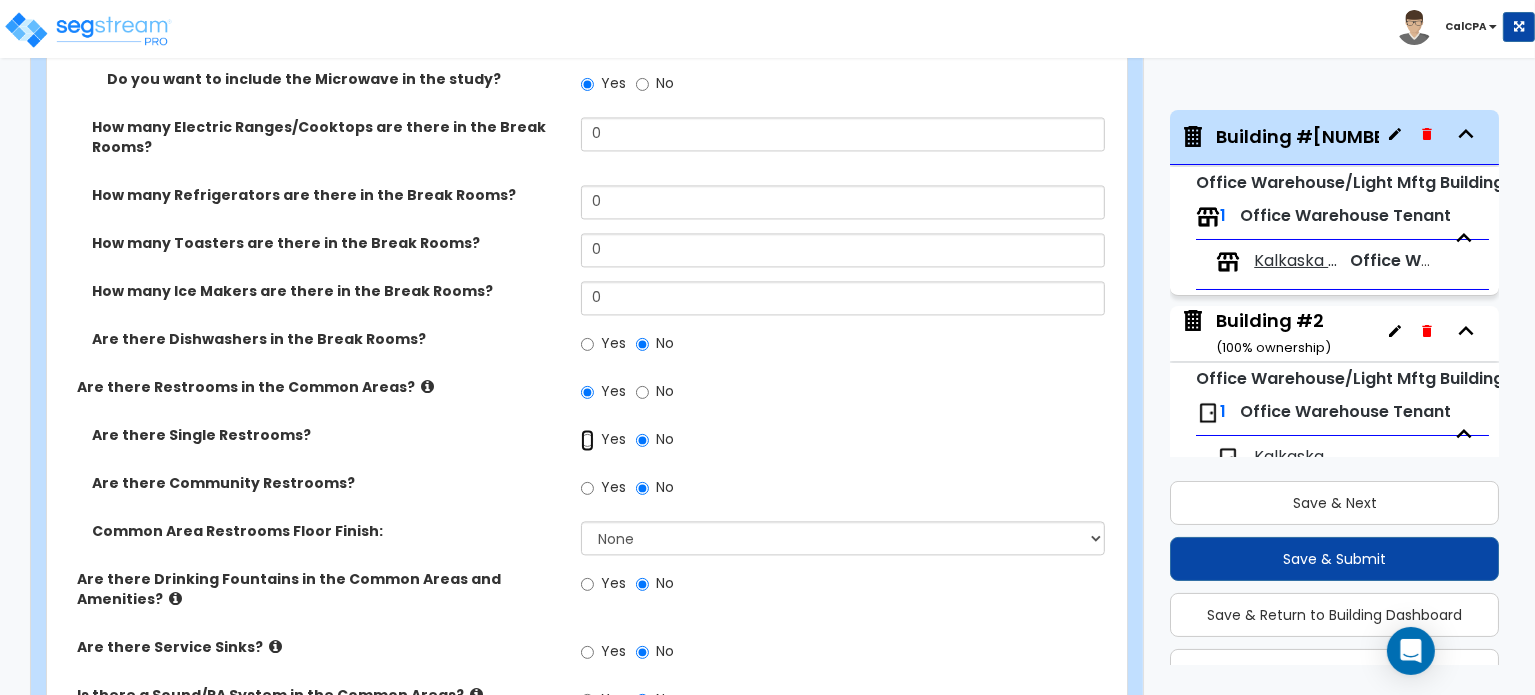 click on "Yes" at bounding box center [587, 440] 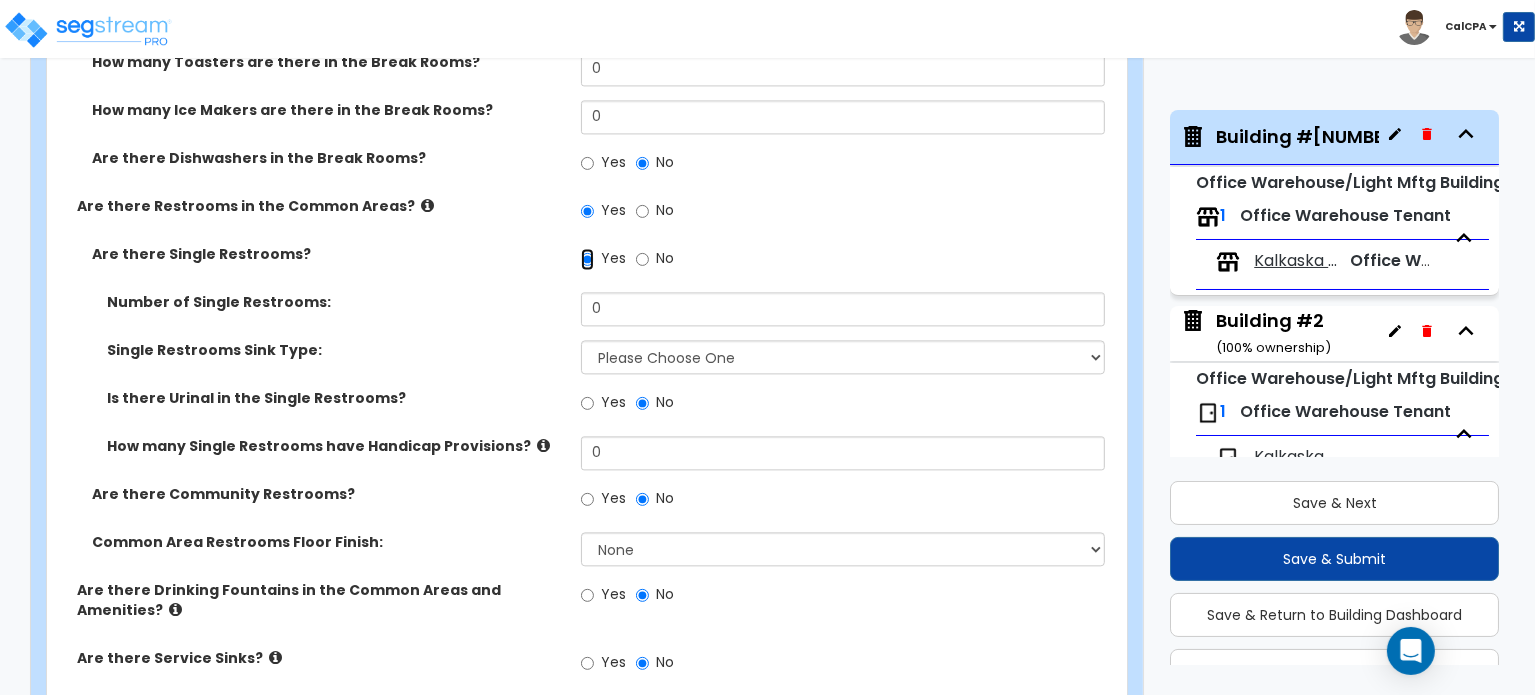 scroll, scrollTop: 4400, scrollLeft: 0, axis: vertical 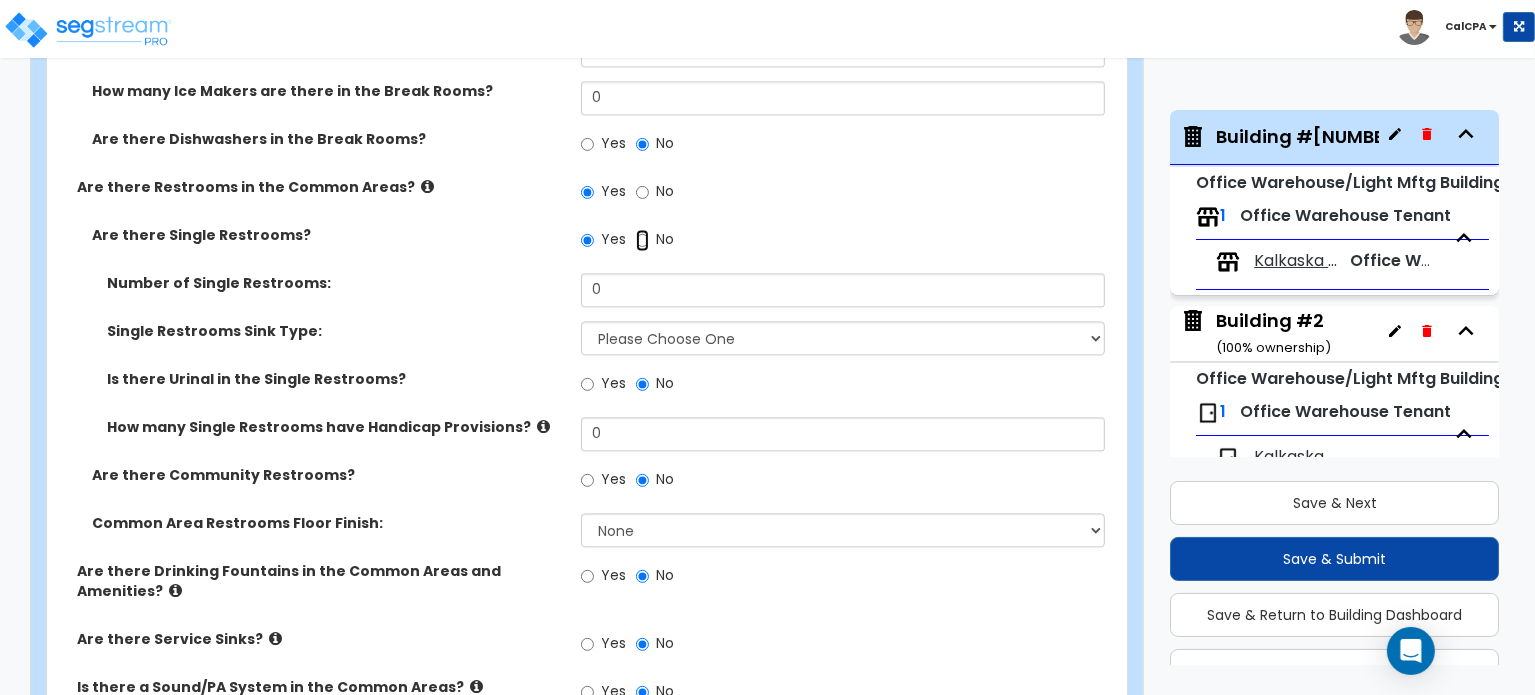 click on "No" at bounding box center (642, 240) 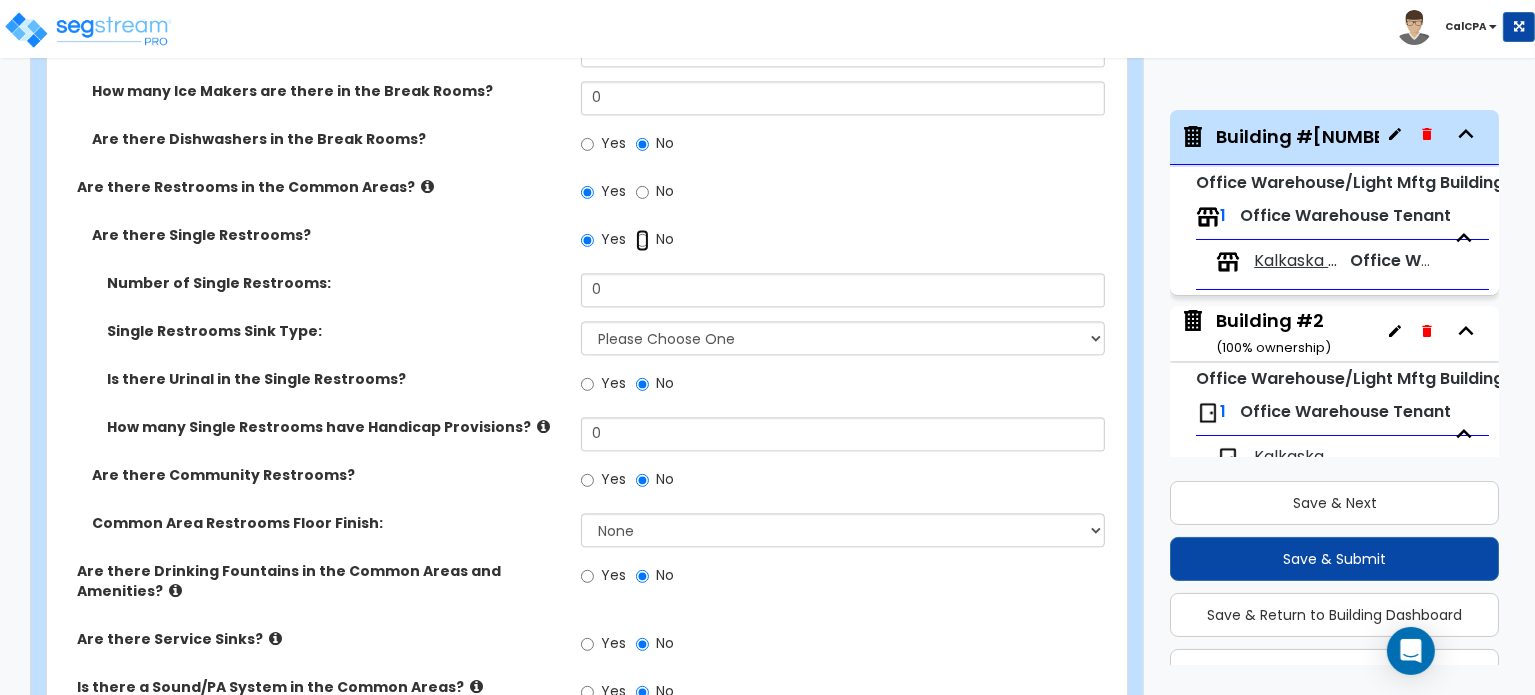 radio on "false" 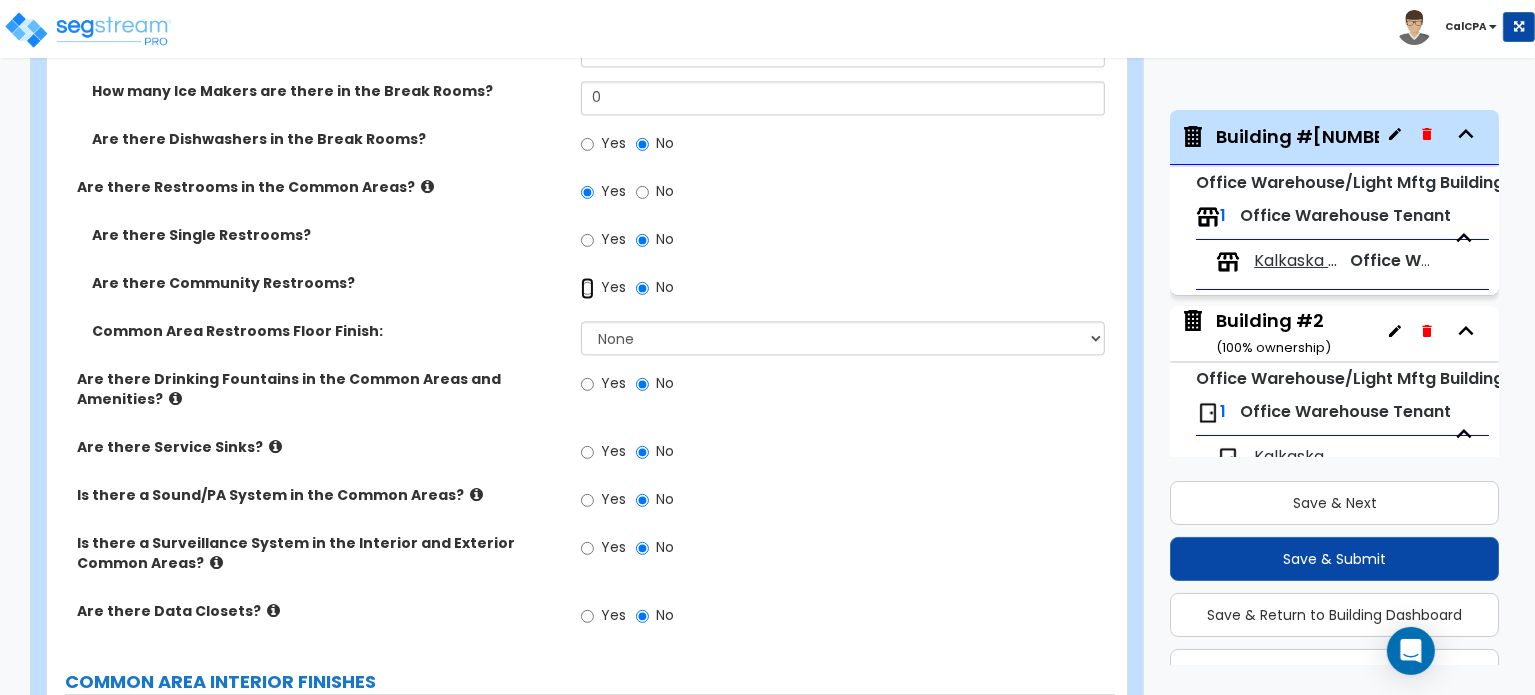 click on "Yes" at bounding box center [587, 288] 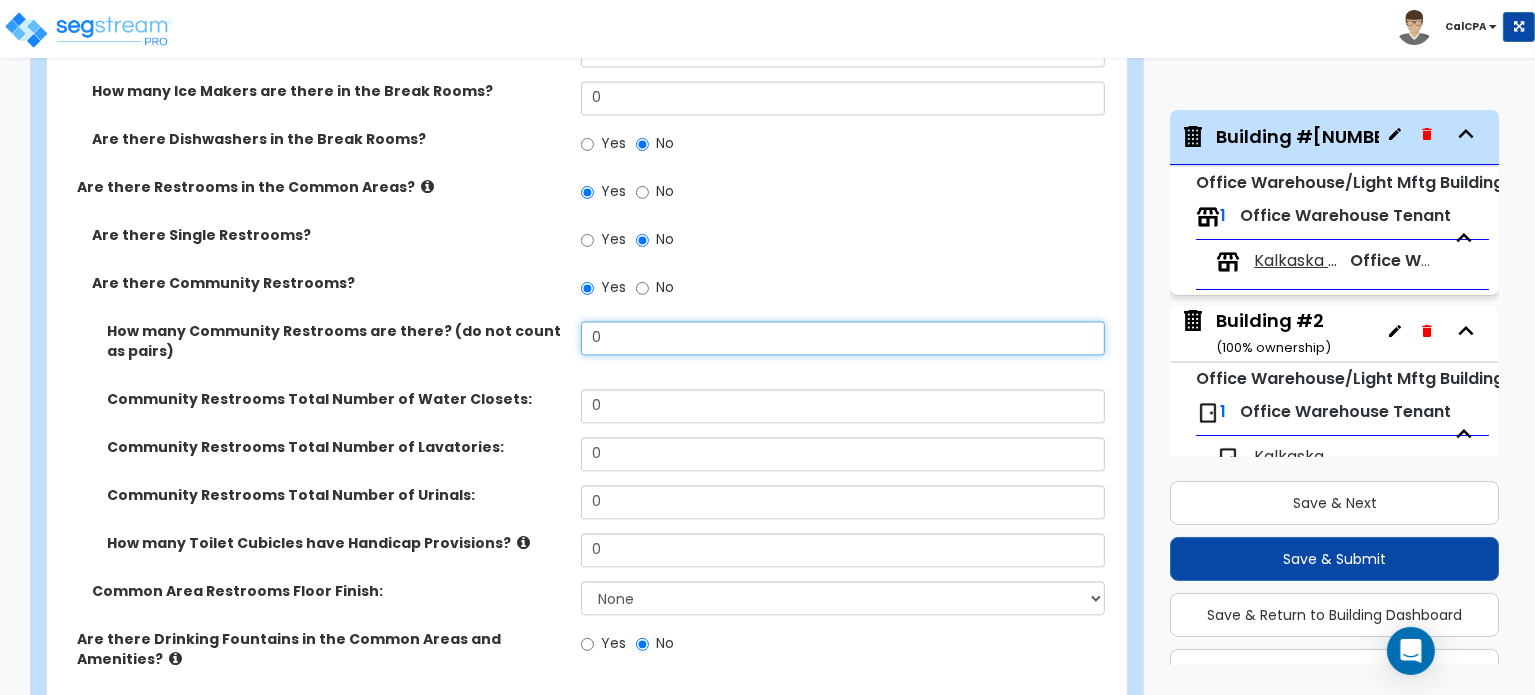 drag, startPoint x: 620, startPoint y: 288, endPoint x: 556, endPoint y: 290, distance: 64.03124 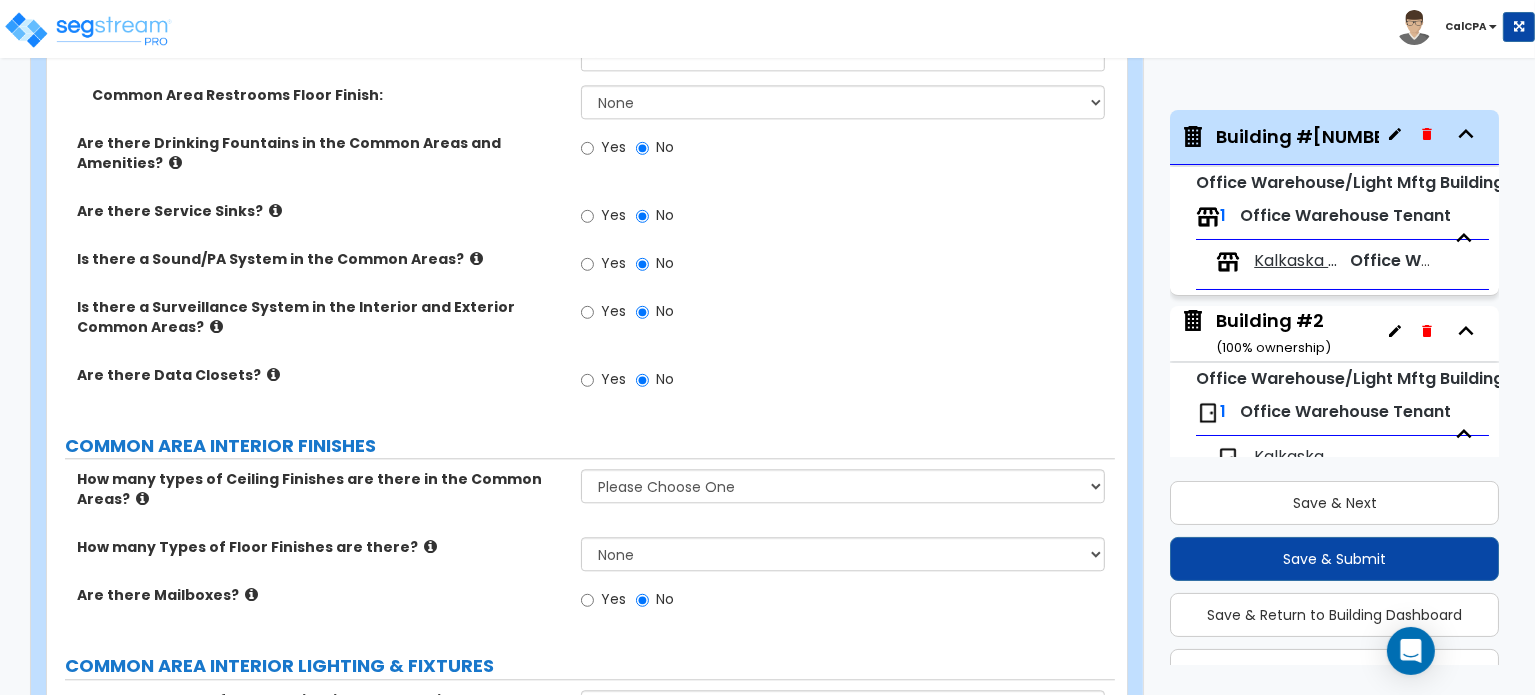 scroll, scrollTop: 4900, scrollLeft: 0, axis: vertical 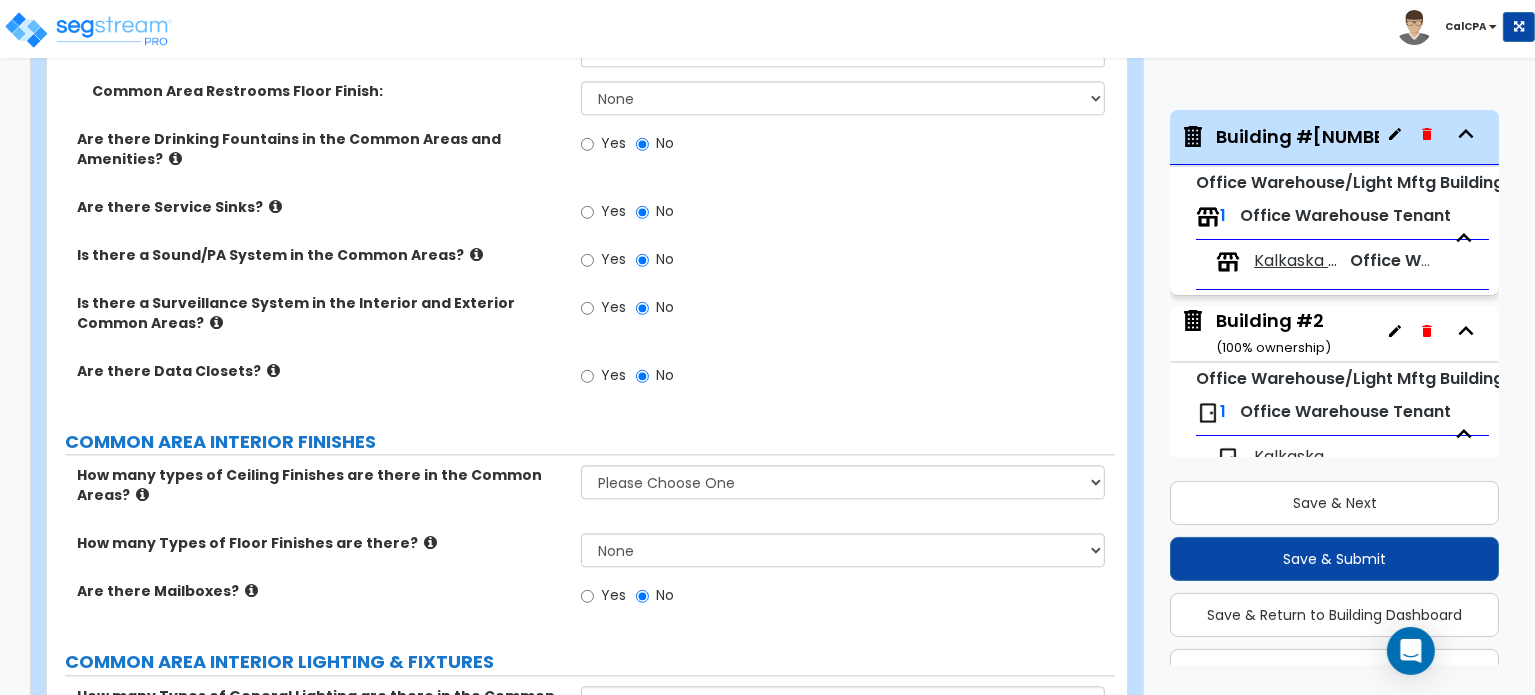 type on "2" 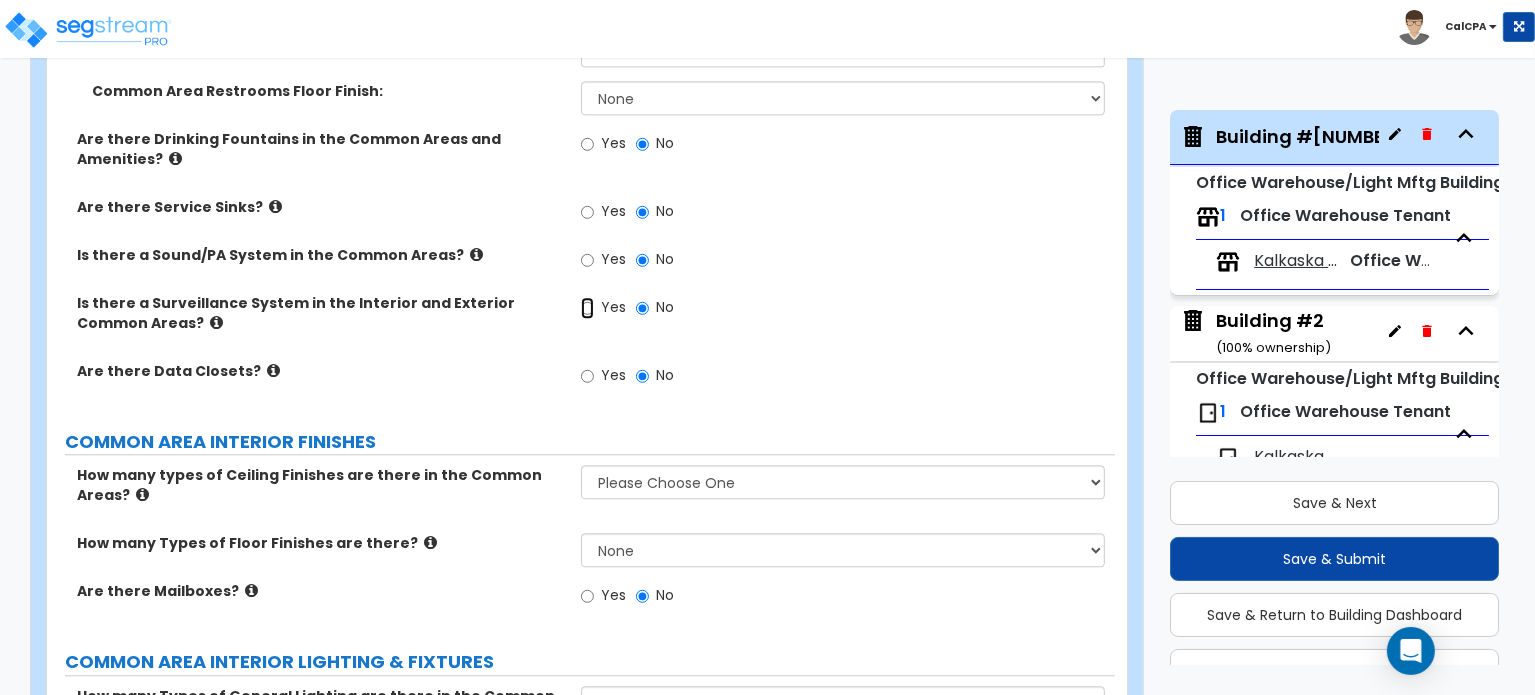 click on "Yes" at bounding box center (587, 308) 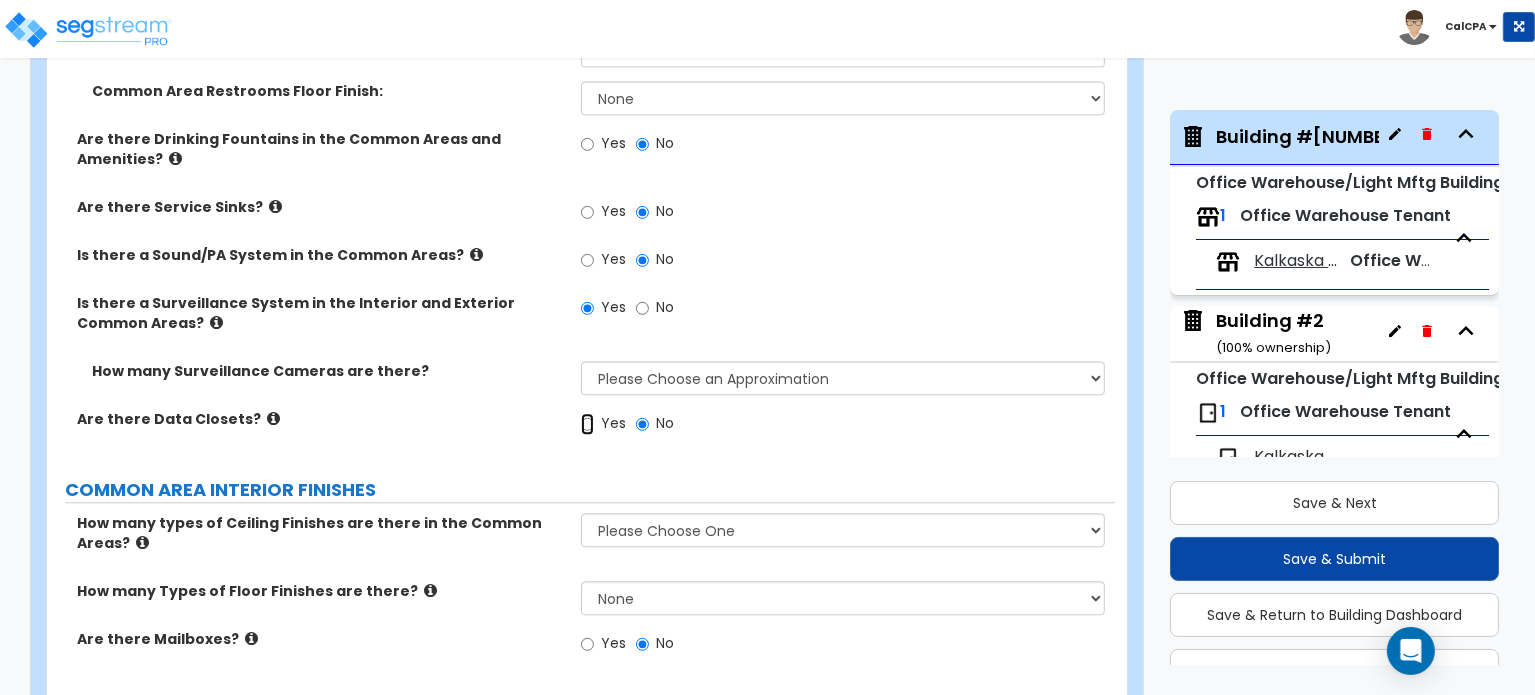 click on "Yes" at bounding box center [587, 424] 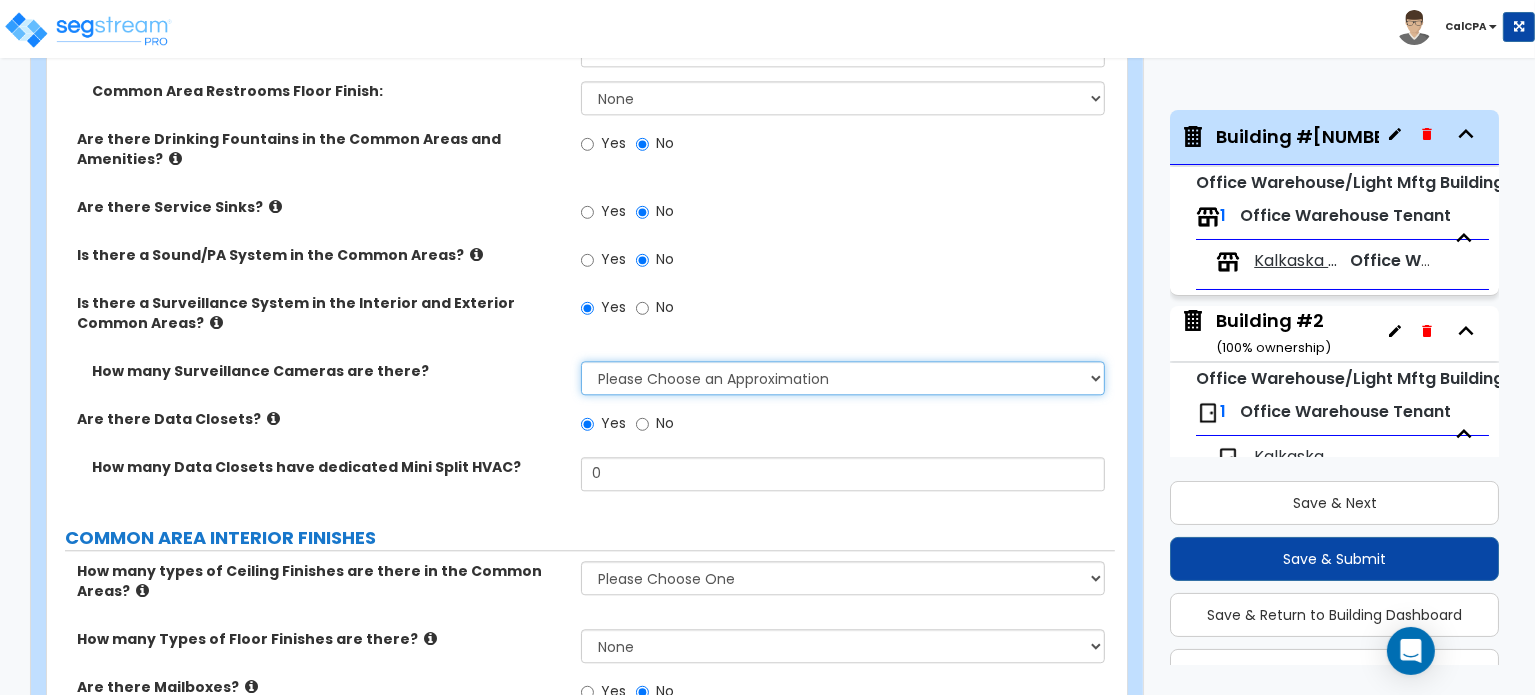 click on "Please Choose an Approximation Barely Noticed Any Noticed a Couple Frequently Seen Enter a Quantity" at bounding box center (843, 378) 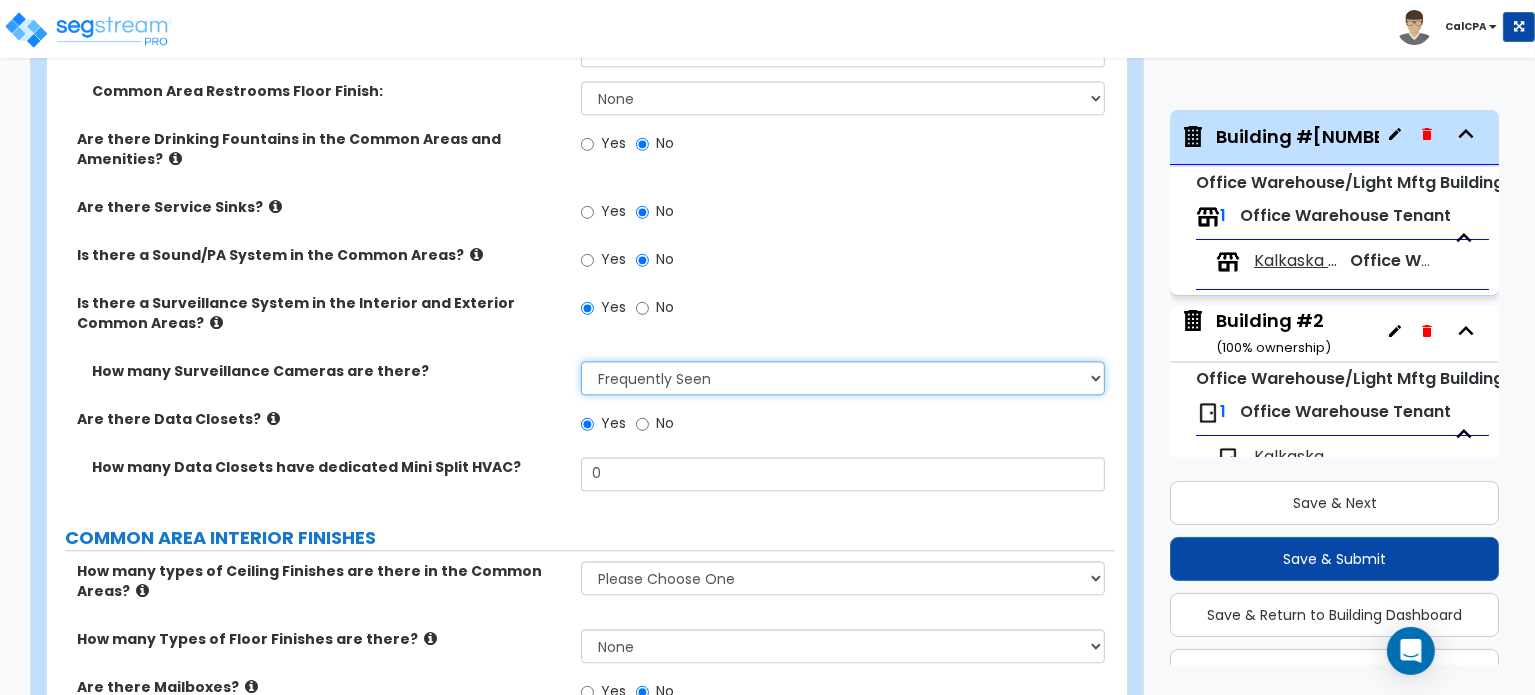 click on "Please Choose an Approximation Barely Noticed Any Noticed a Couple Frequently Seen Enter a Quantity" at bounding box center [843, 378] 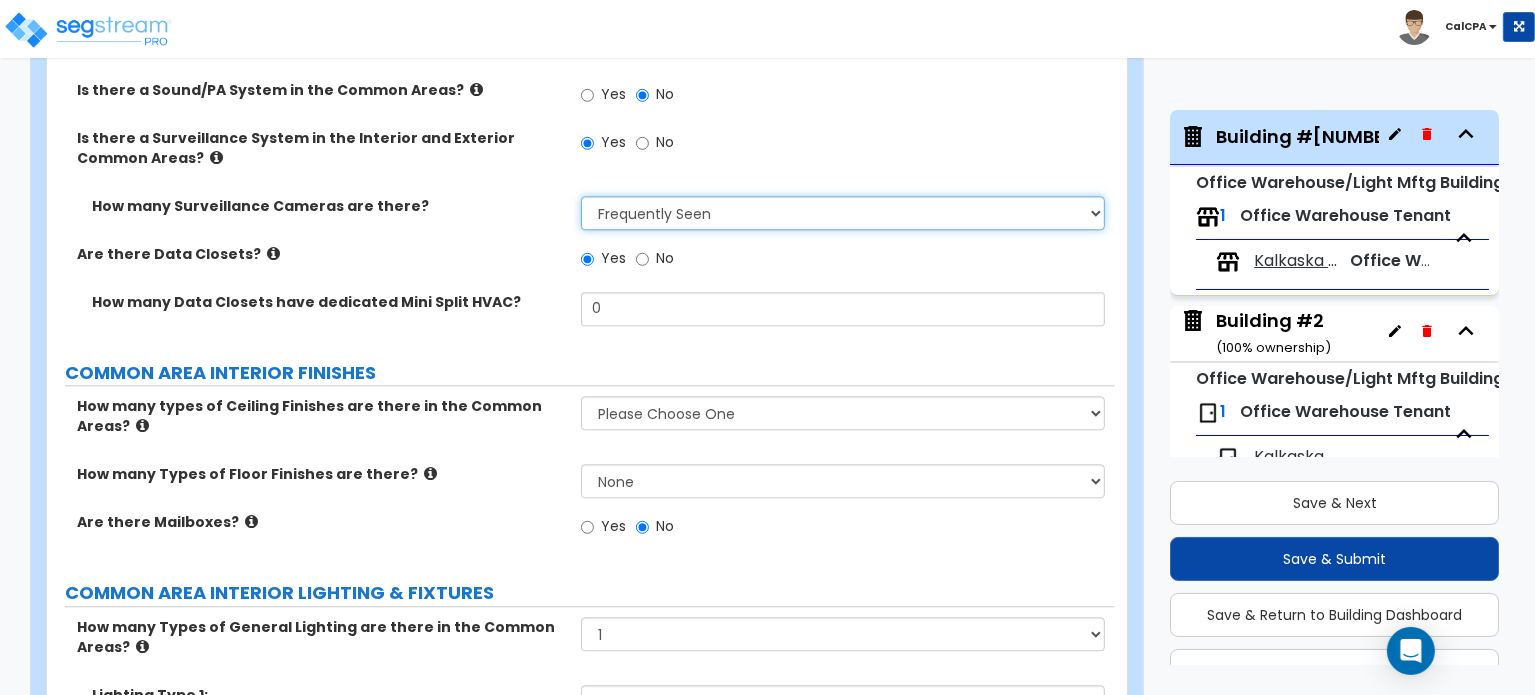 scroll, scrollTop: 5100, scrollLeft: 0, axis: vertical 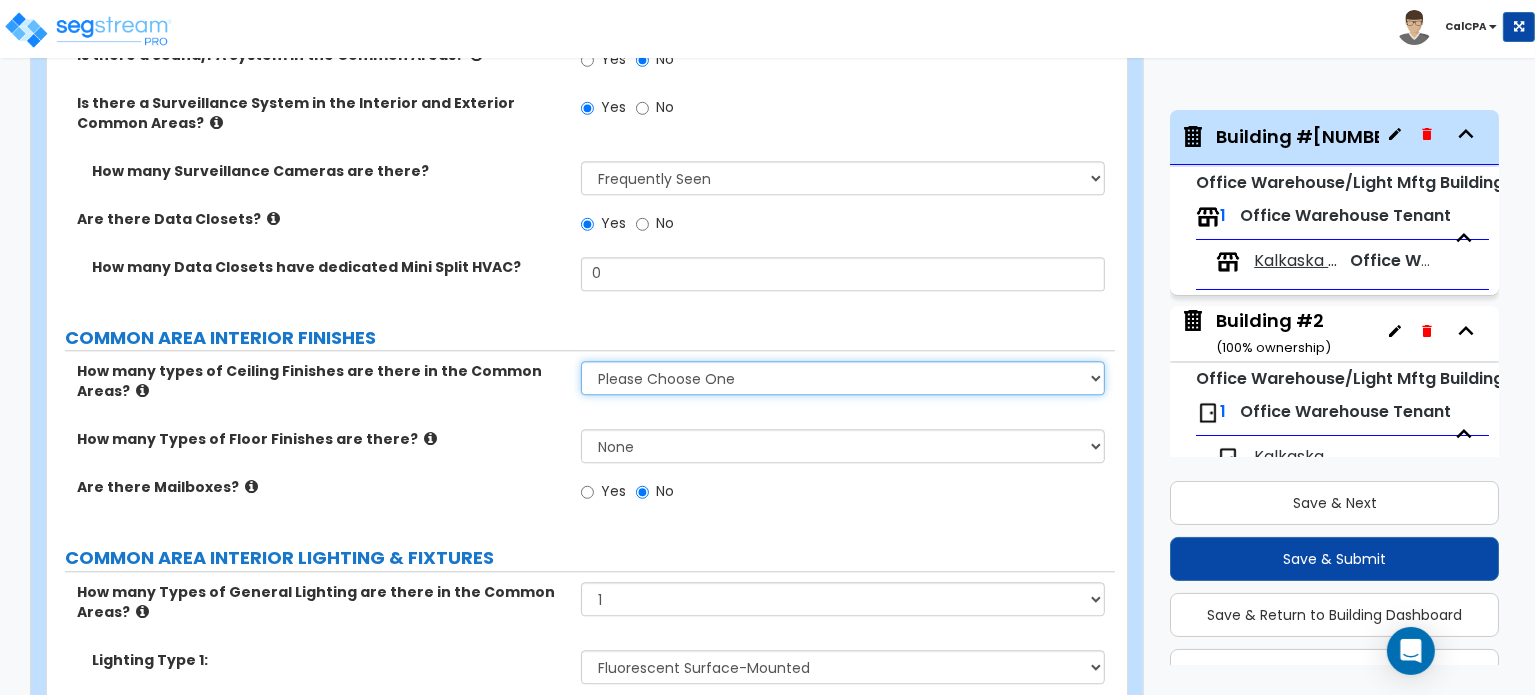 click on "Please Choose One 1 2 3" at bounding box center [843, 378] 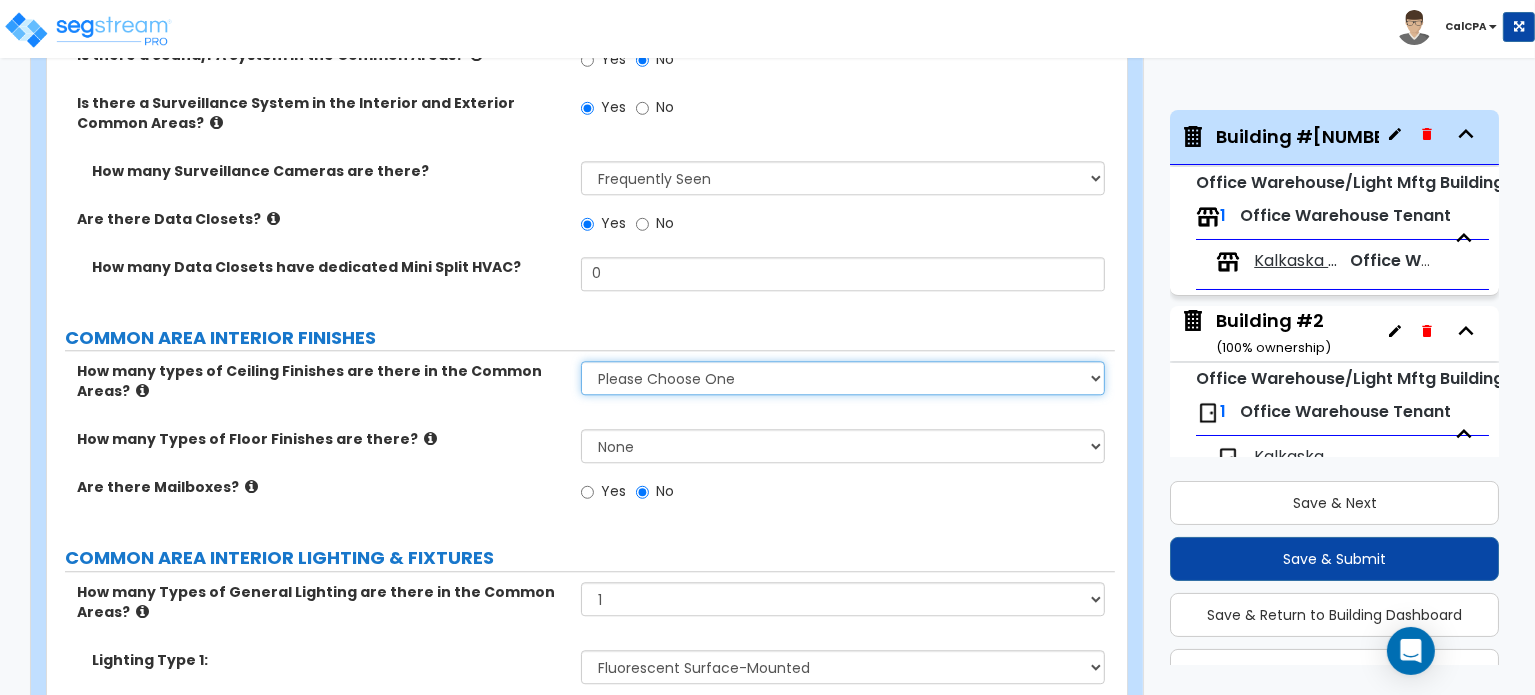 select on "1" 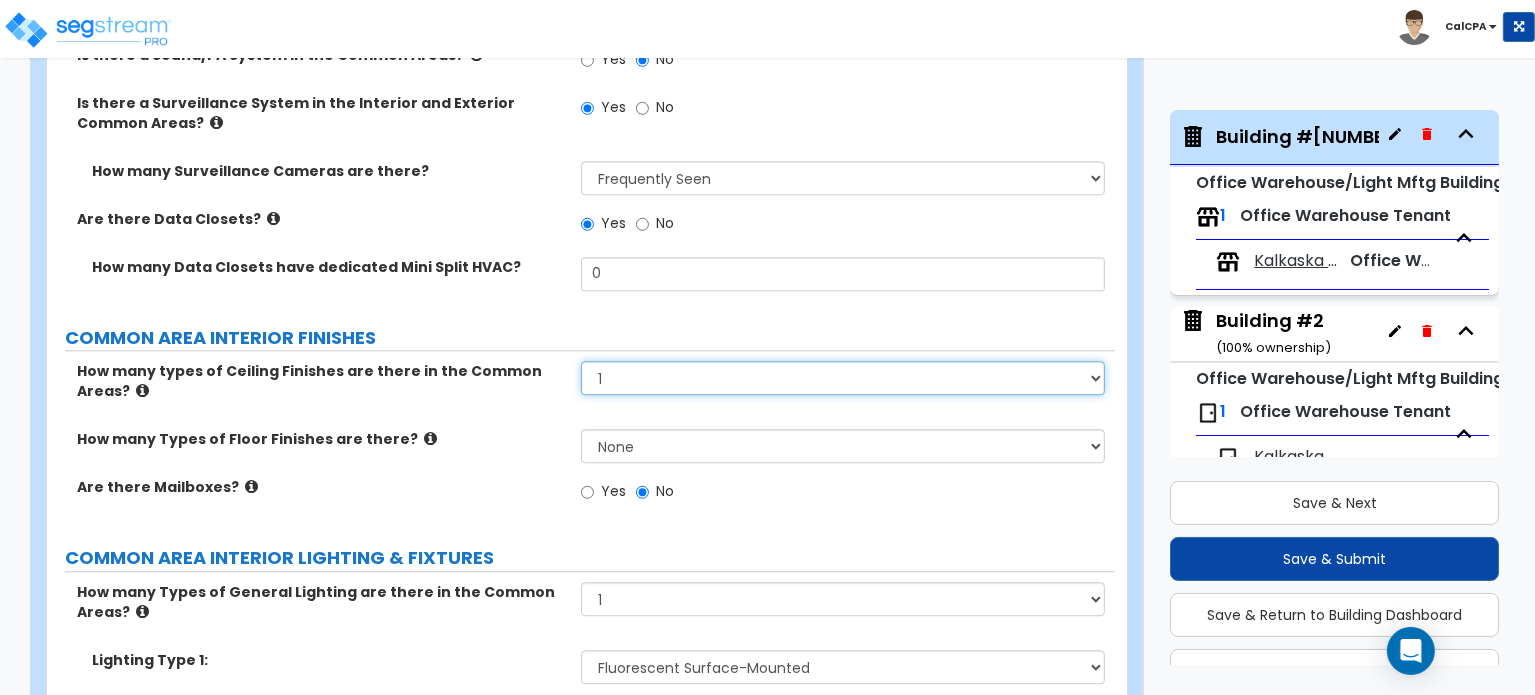 click on "Please Choose One 1 2 3" at bounding box center (843, 378) 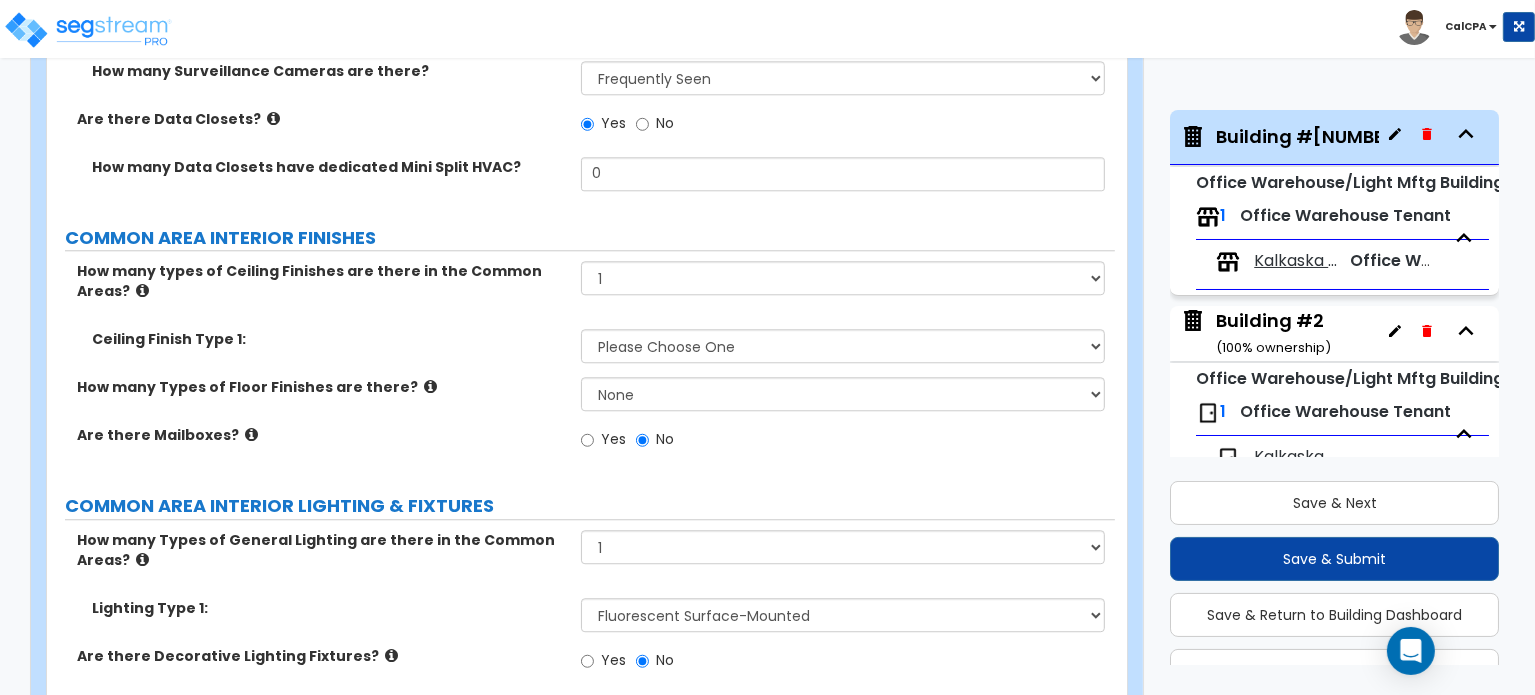 scroll, scrollTop: 5300, scrollLeft: 0, axis: vertical 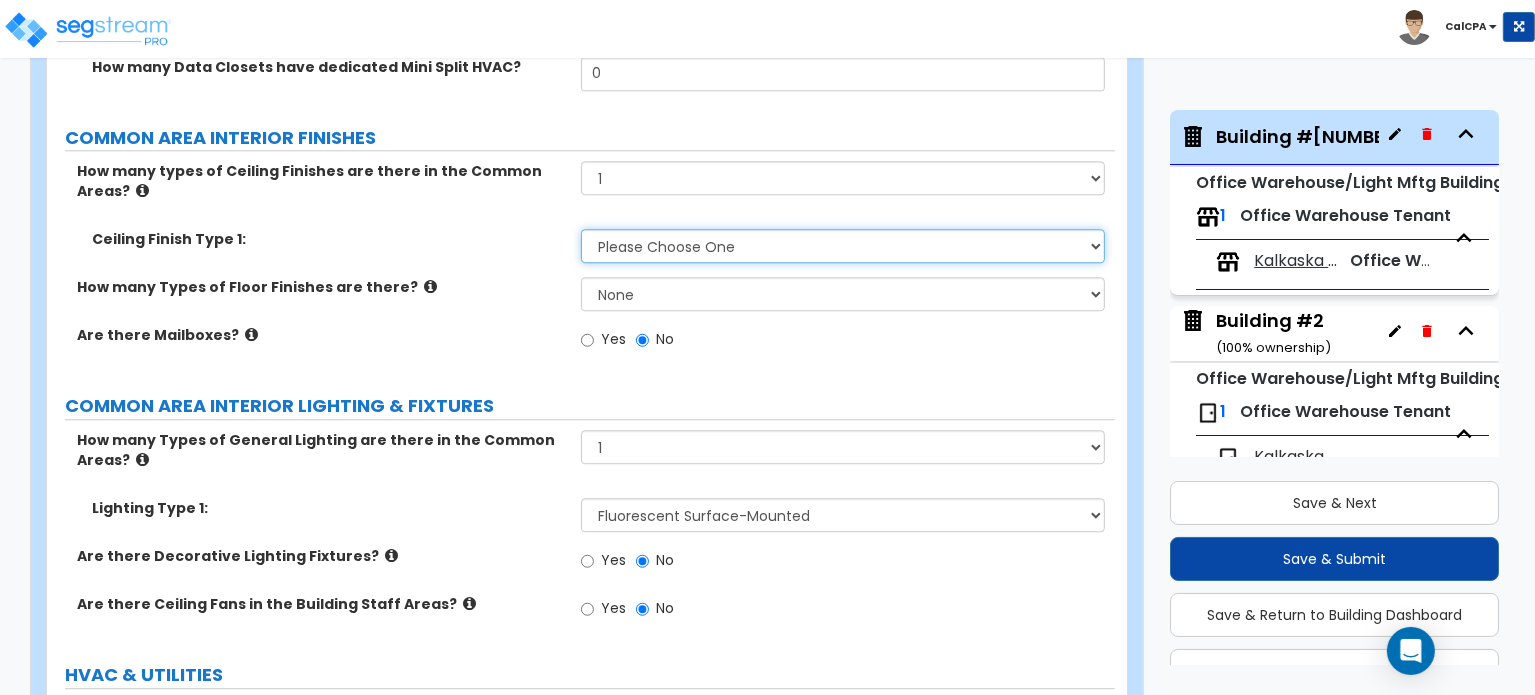 click on "Please Choose One Drop Ceiling Drywall Ceiling Open Ceiling" at bounding box center (843, 246) 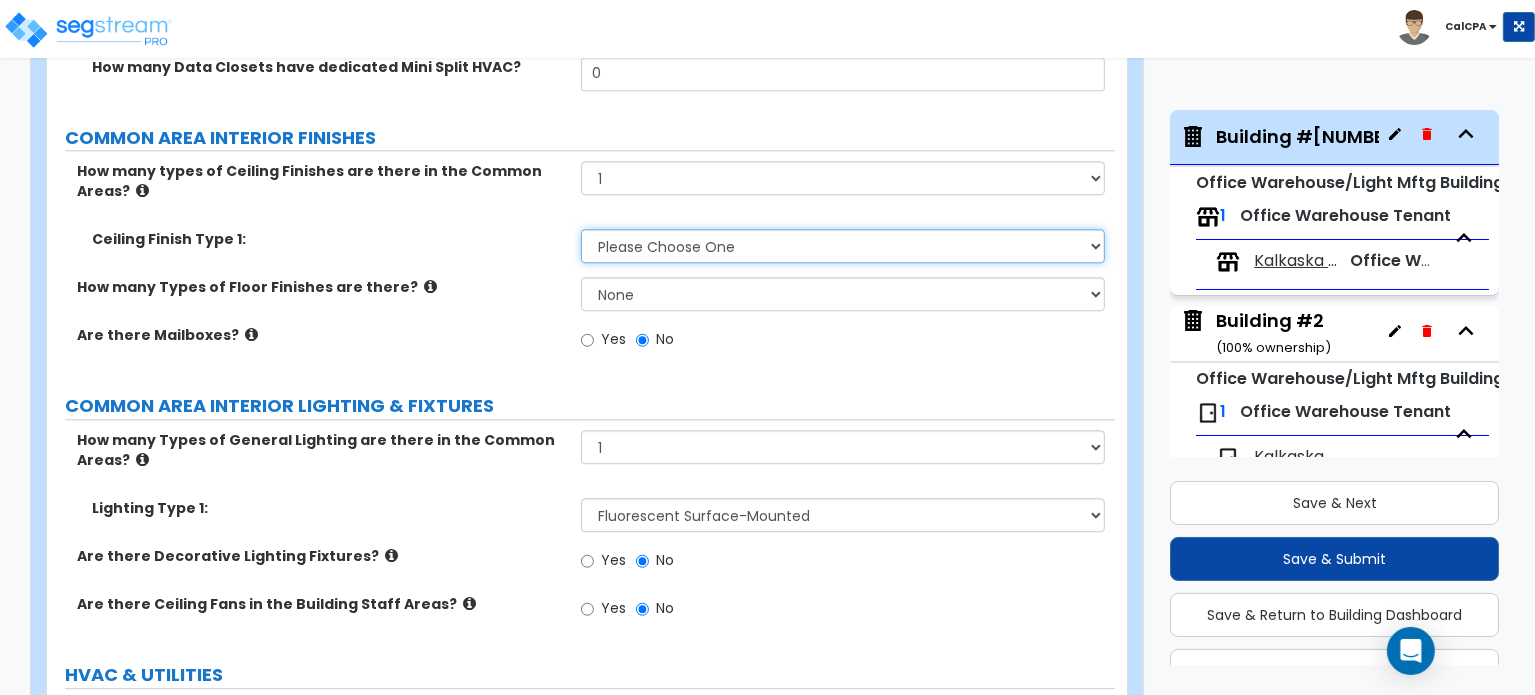 select on "1" 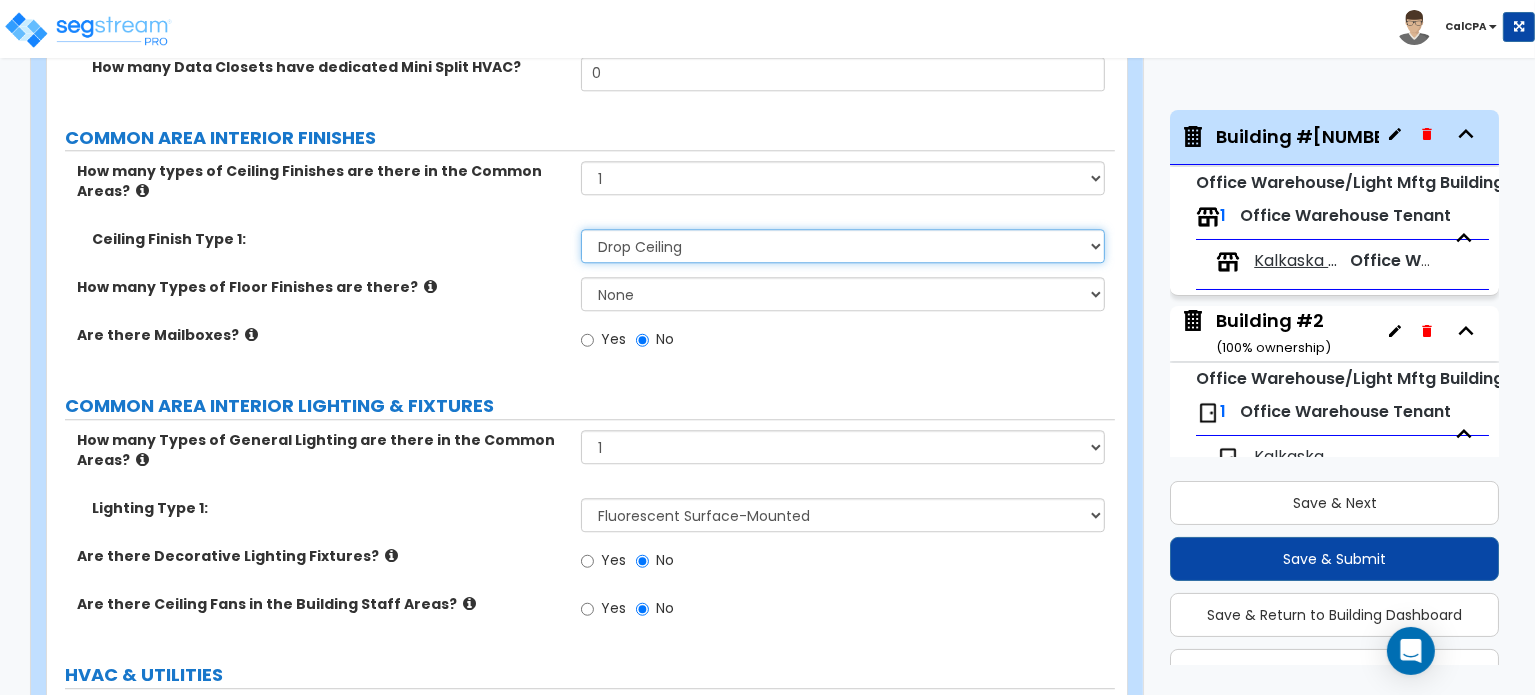 click on "Please Choose One Drop Ceiling Drywall Ceiling Open Ceiling" at bounding box center [843, 246] 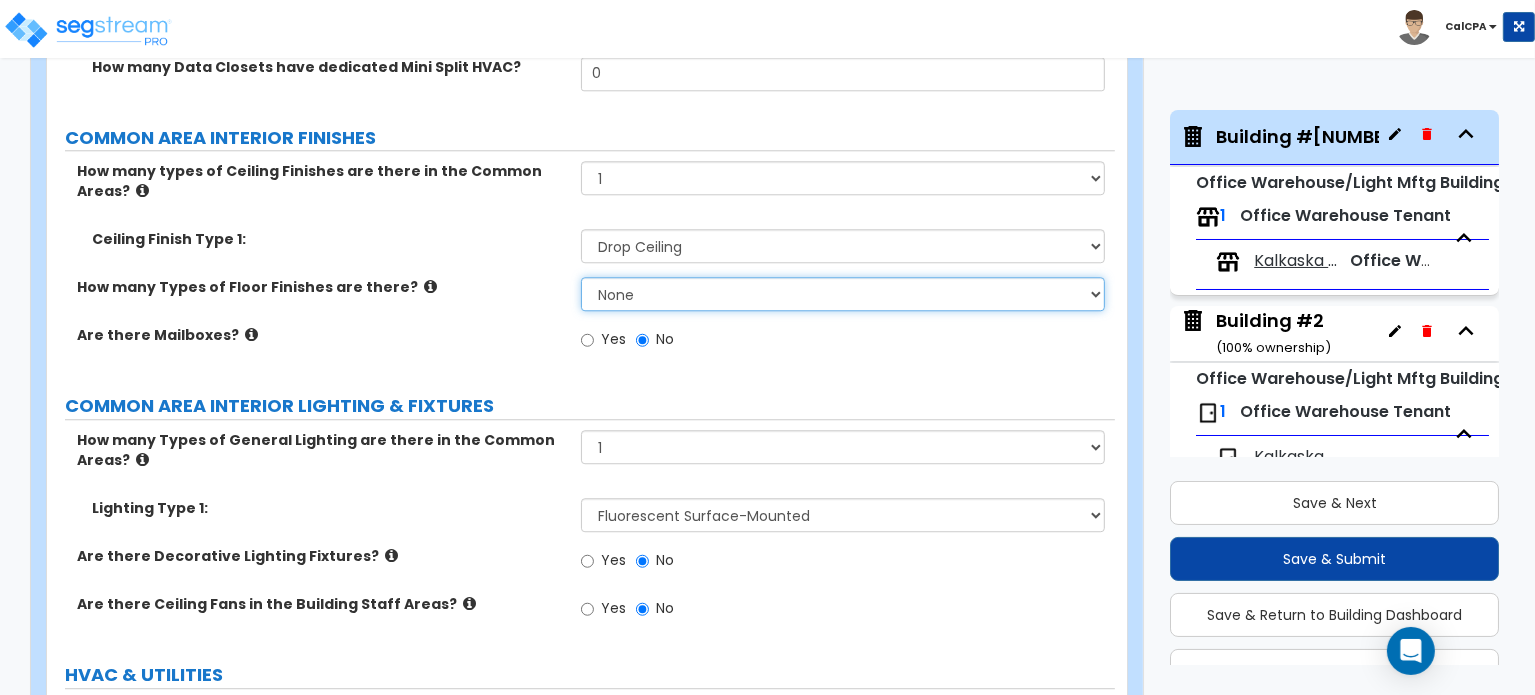 click on "None 1 2 3 4" at bounding box center (843, 294) 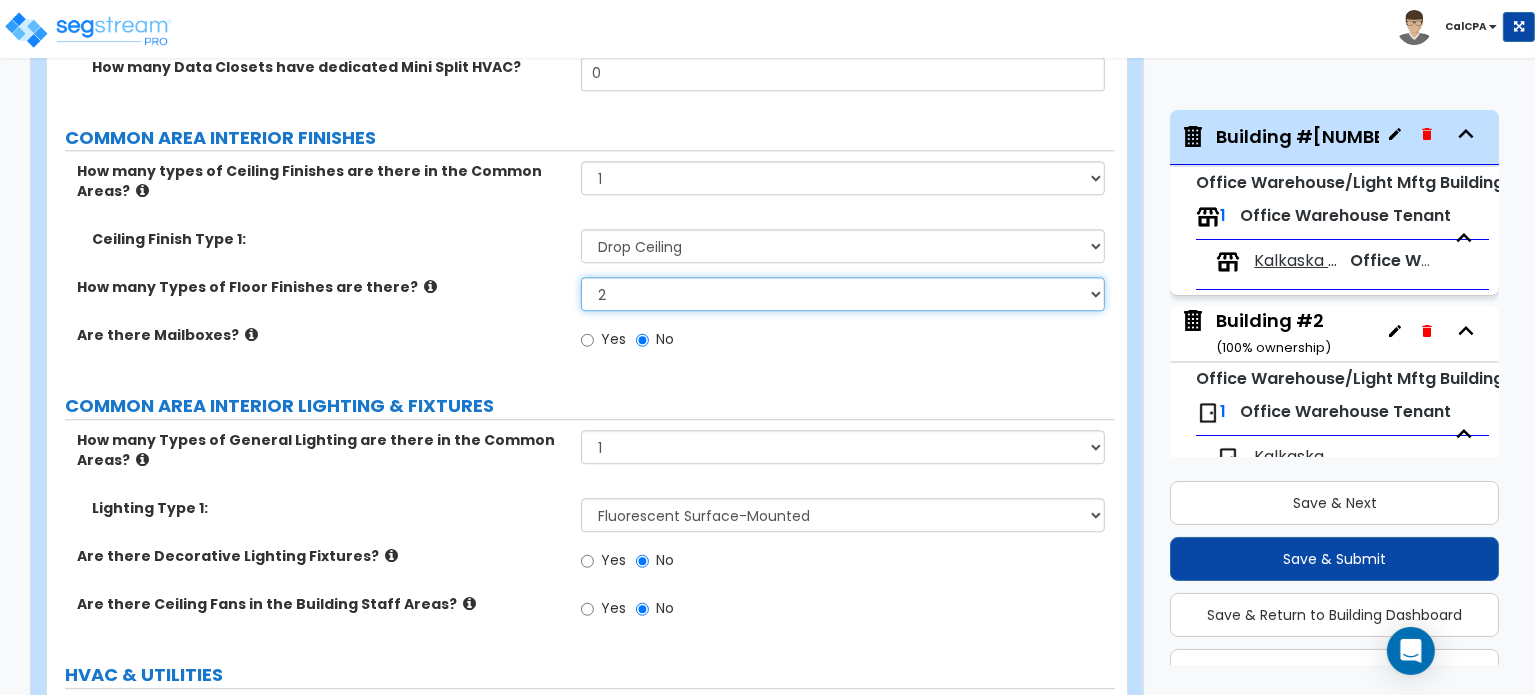click on "None 1 2 3 4" at bounding box center [843, 294] 